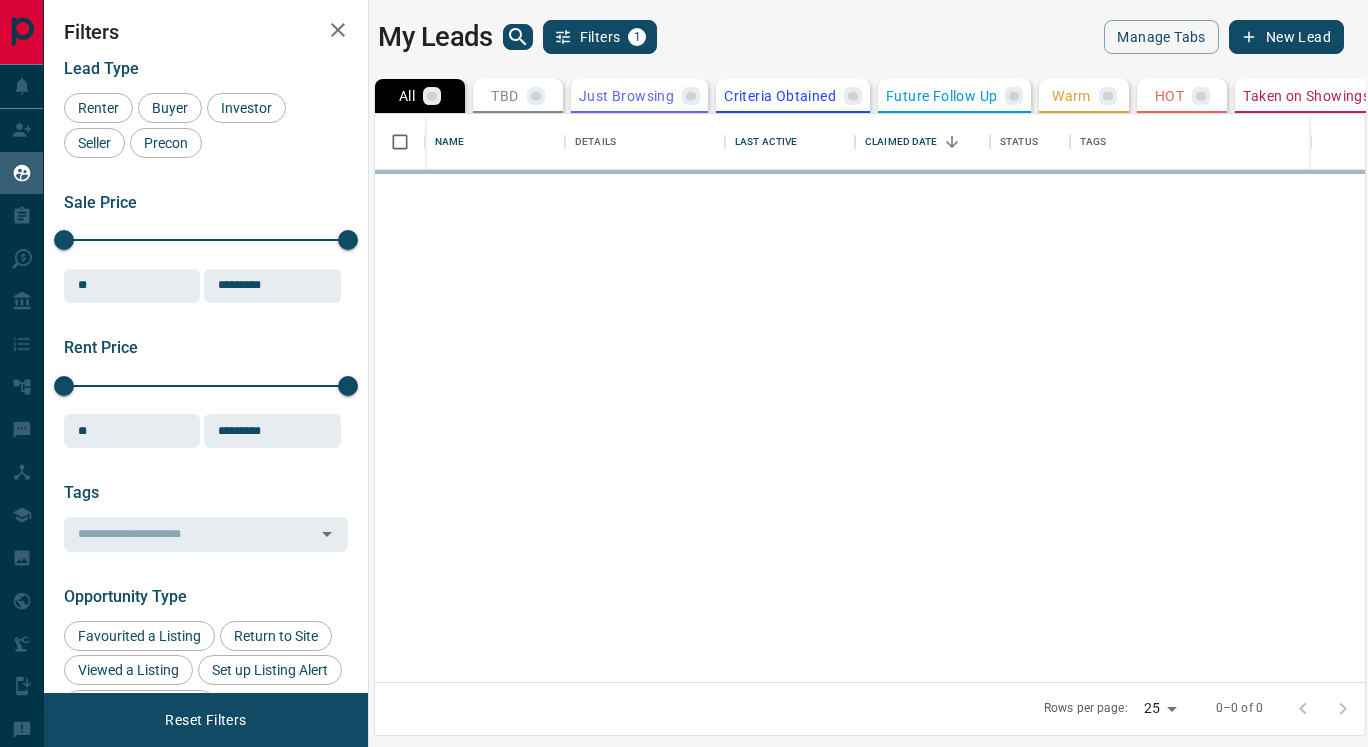 scroll, scrollTop: 0, scrollLeft: 0, axis: both 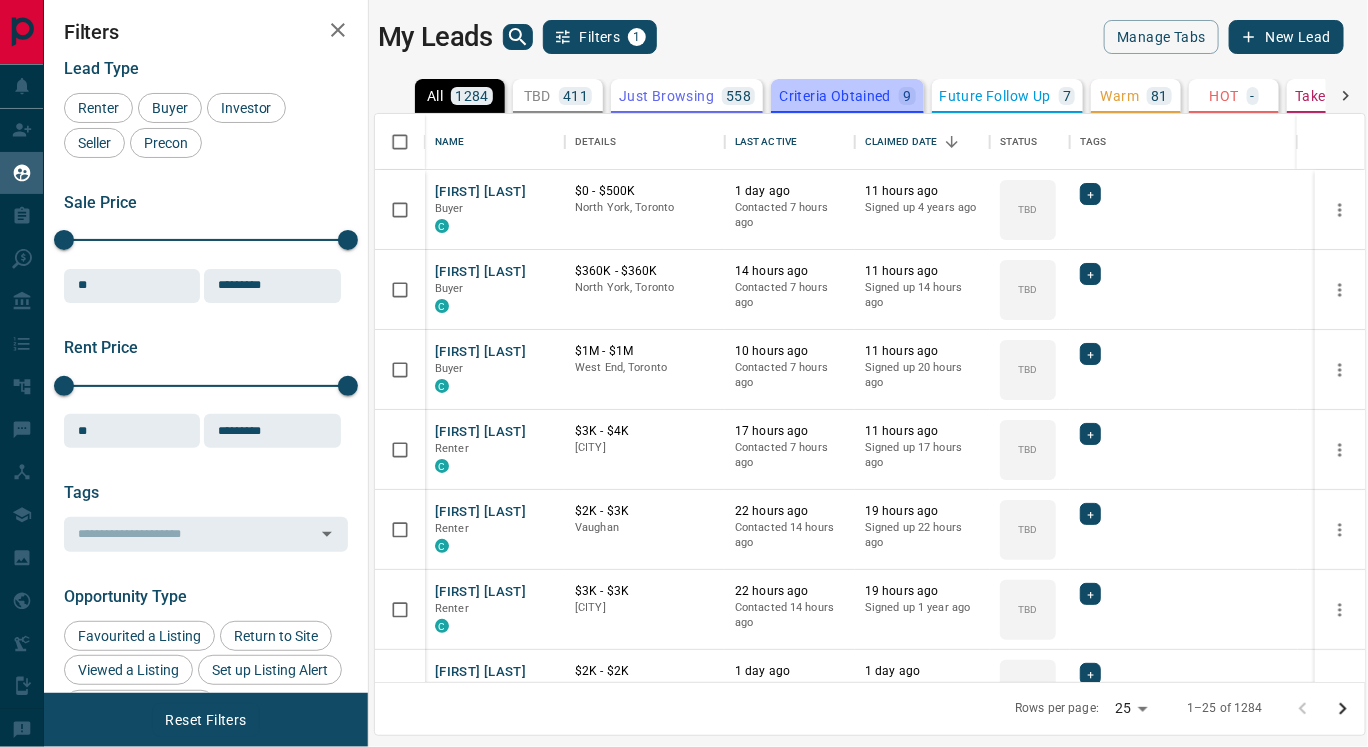 click on "Criteria Obtained" at bounding box center (835, 96) 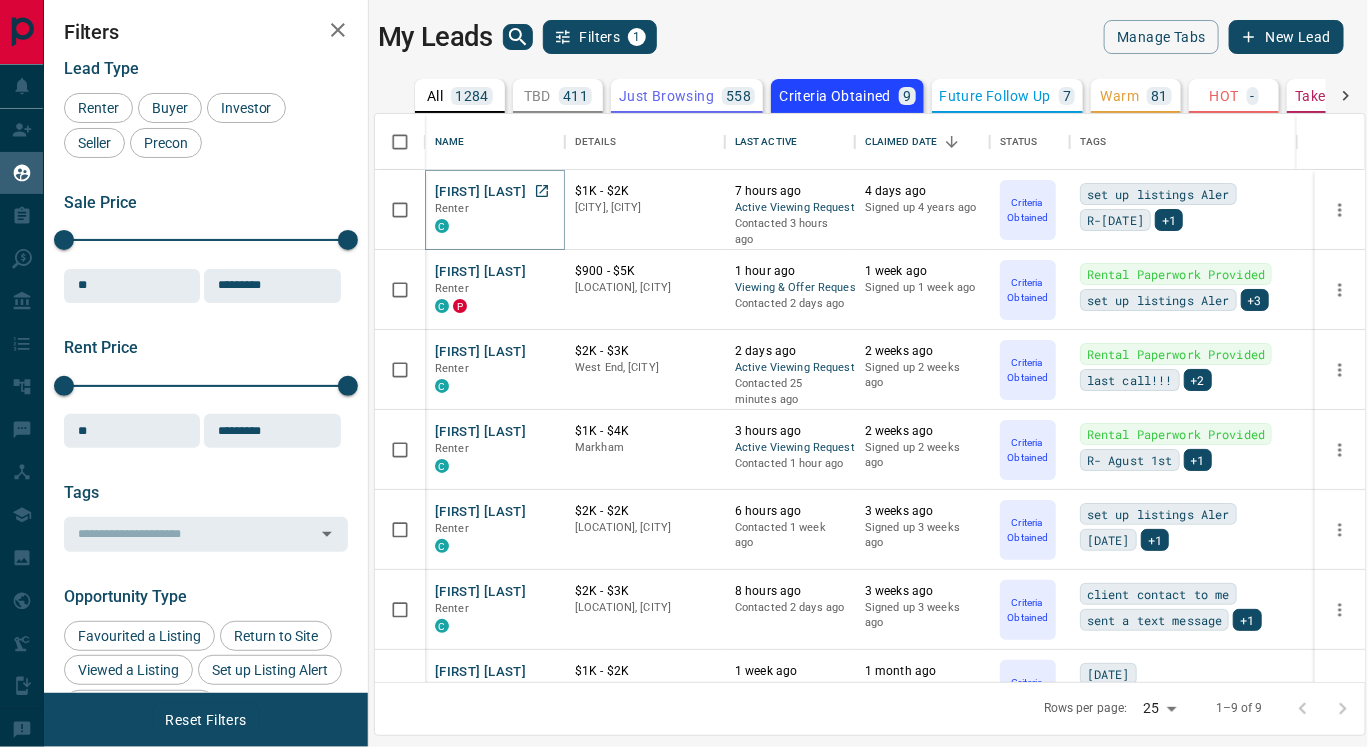 click on "[FIRST] [LAST]" at bounding box center (480, 192) 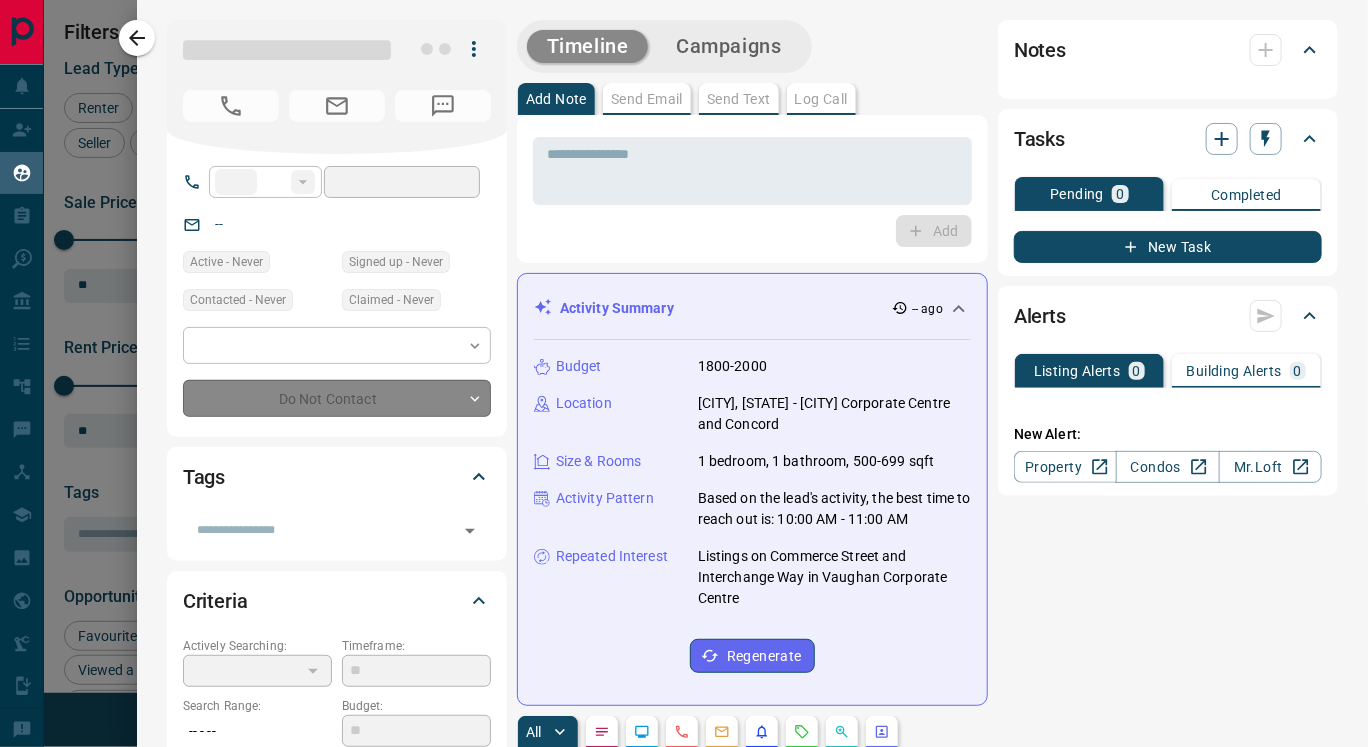 type on "**" 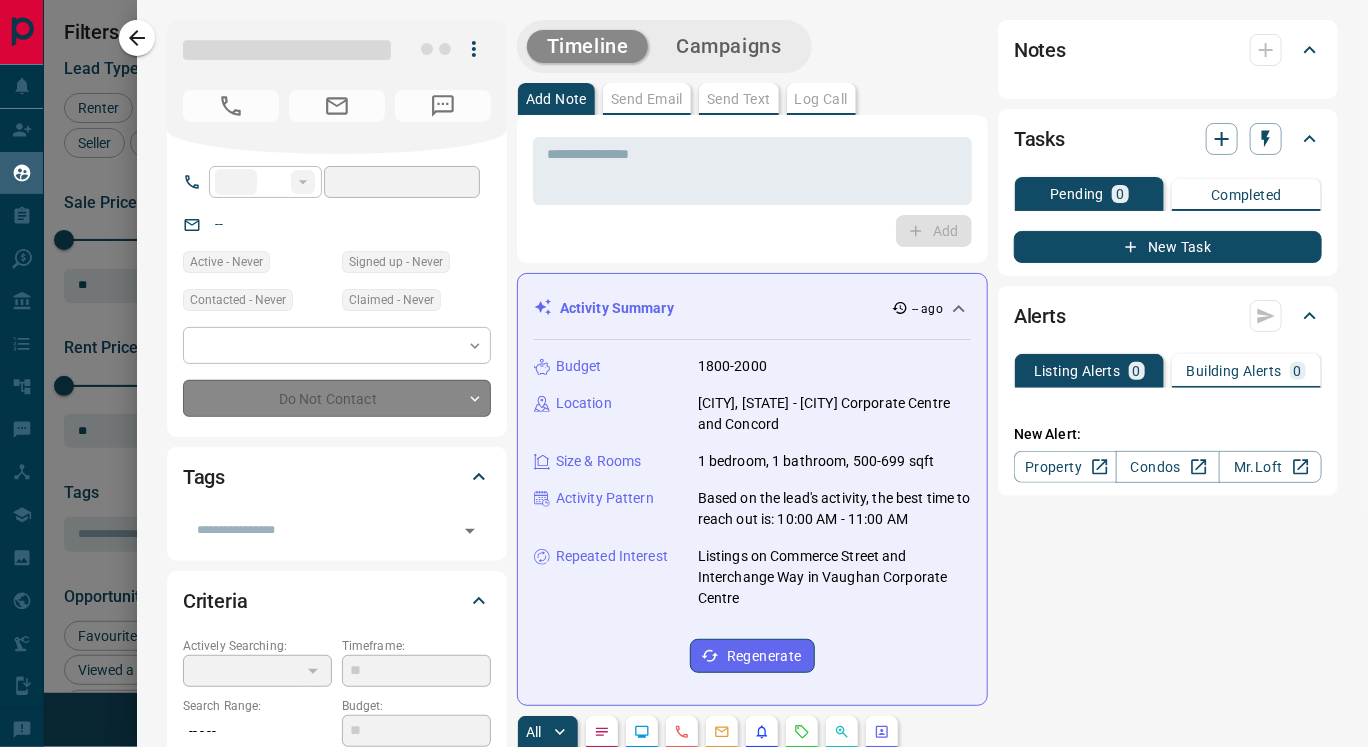 type on "**********" 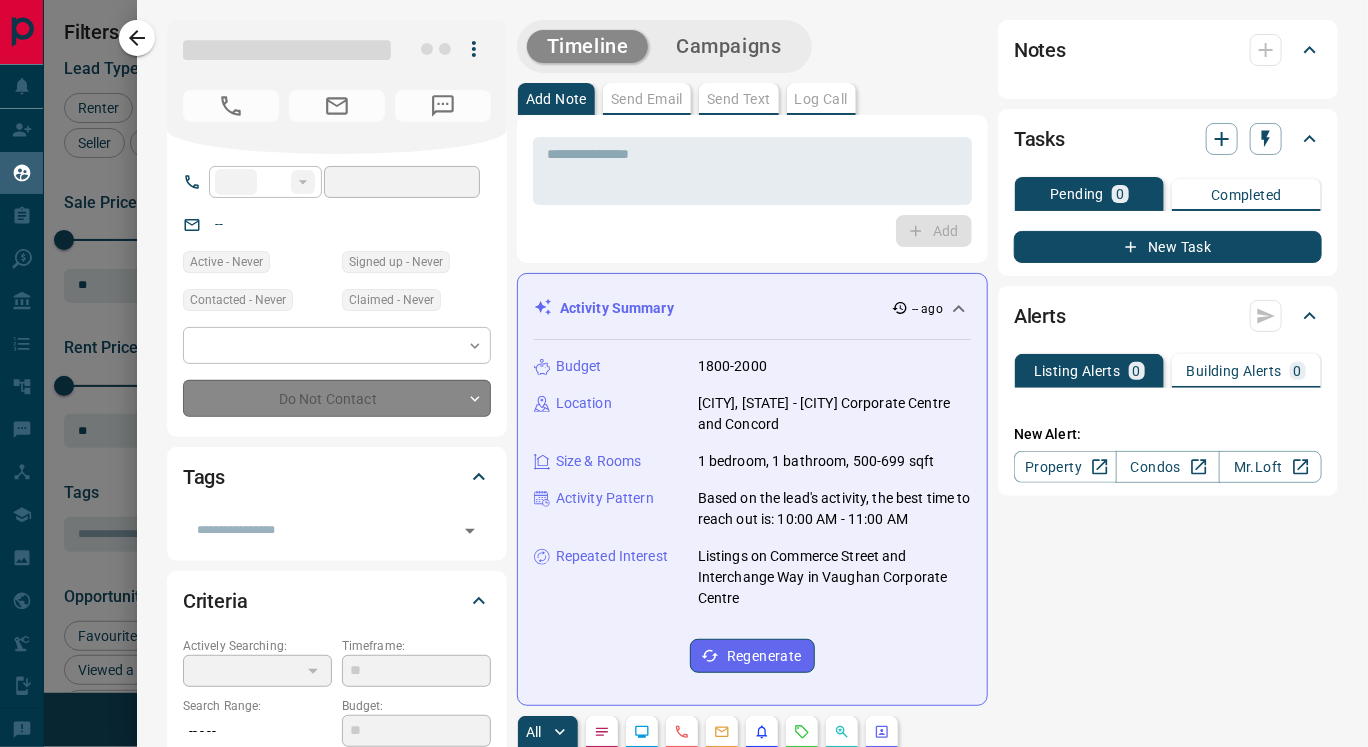 type on "*" 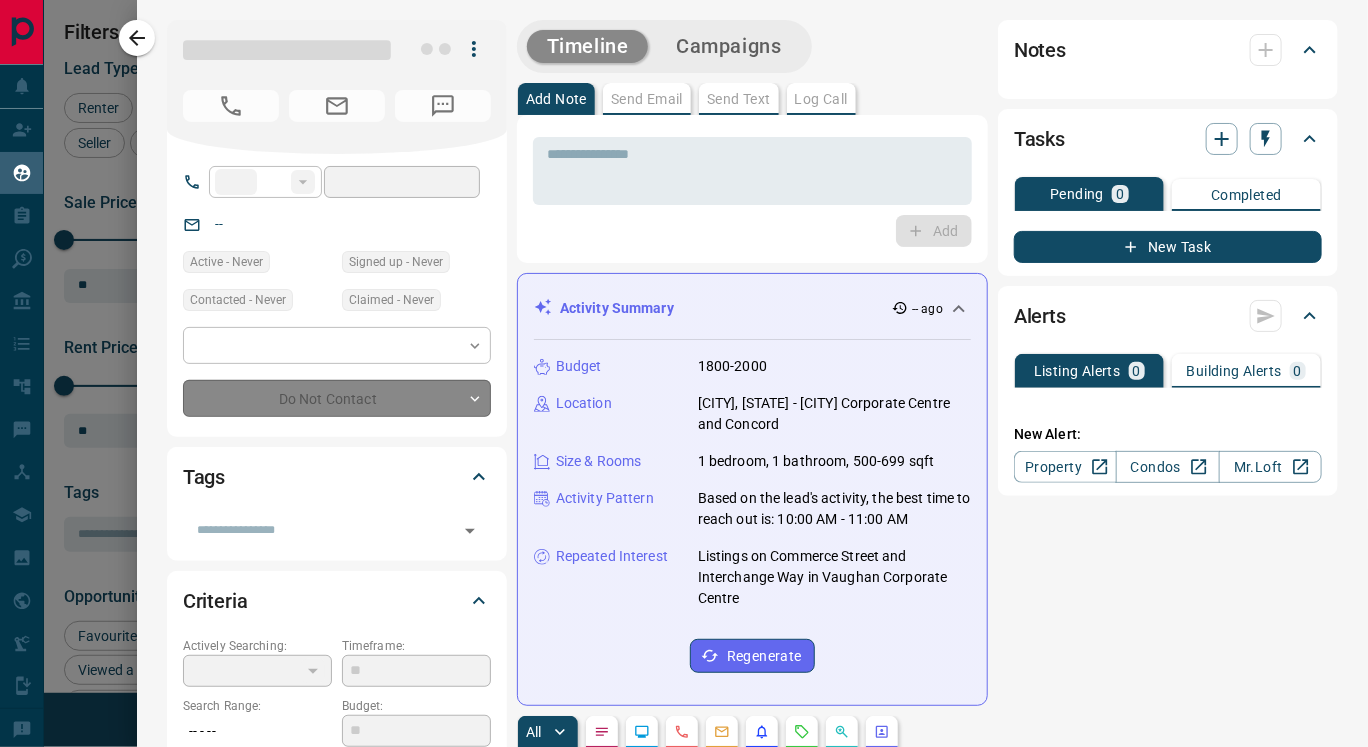 type on "*" 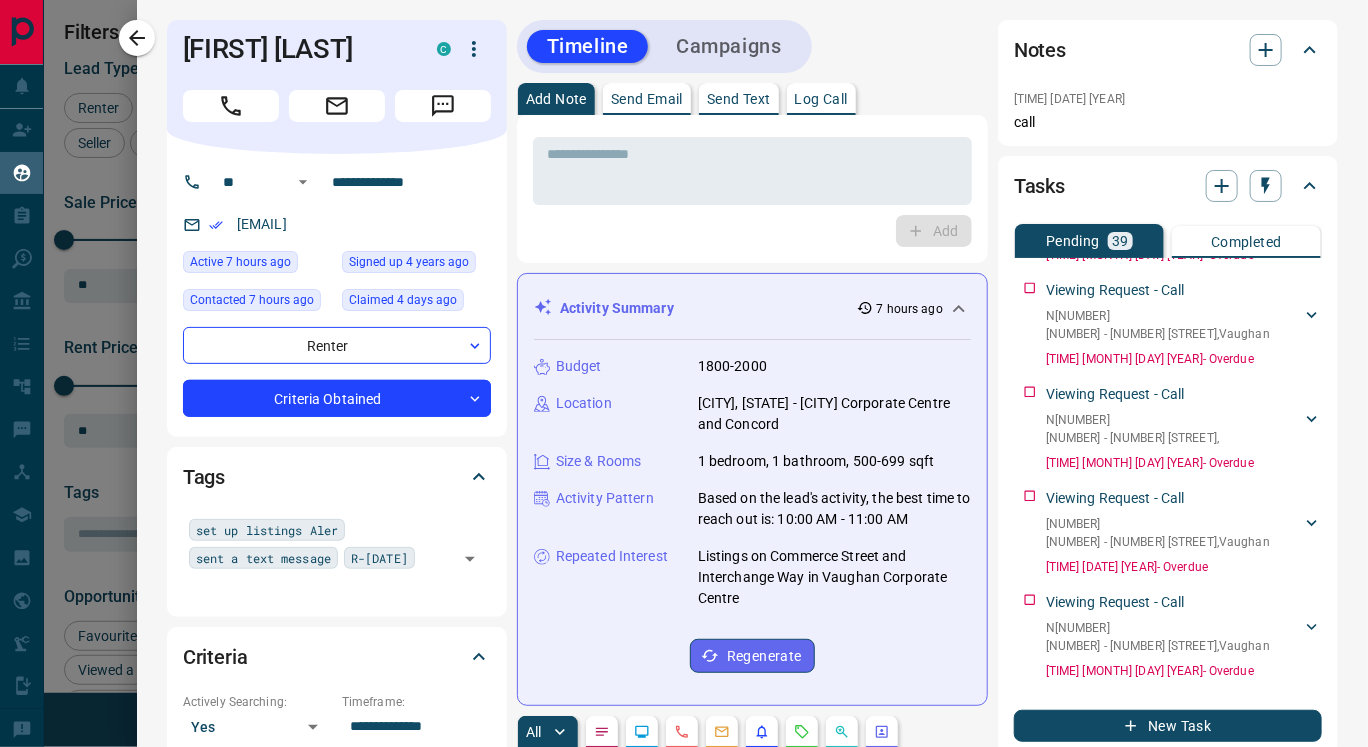 scroll, scrollTop: 641, scrollLeft: 0, axis: vertical 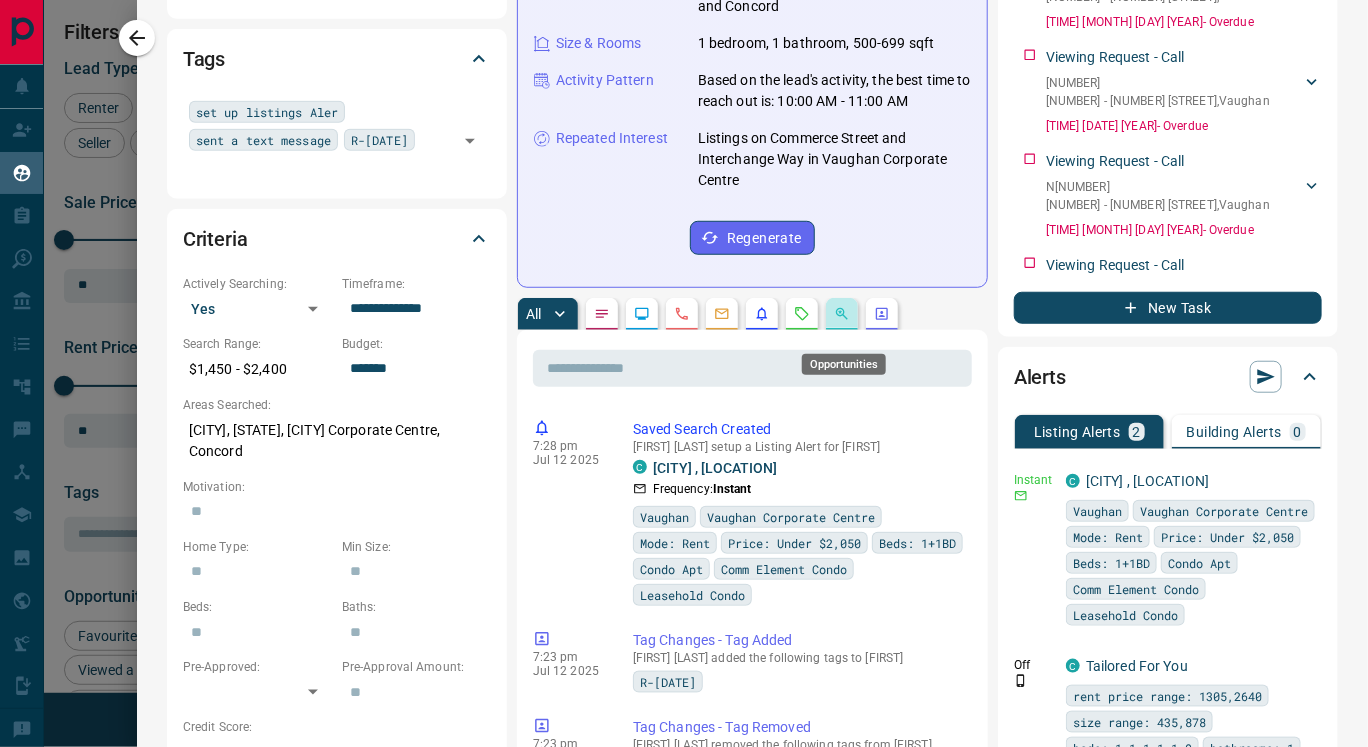 click 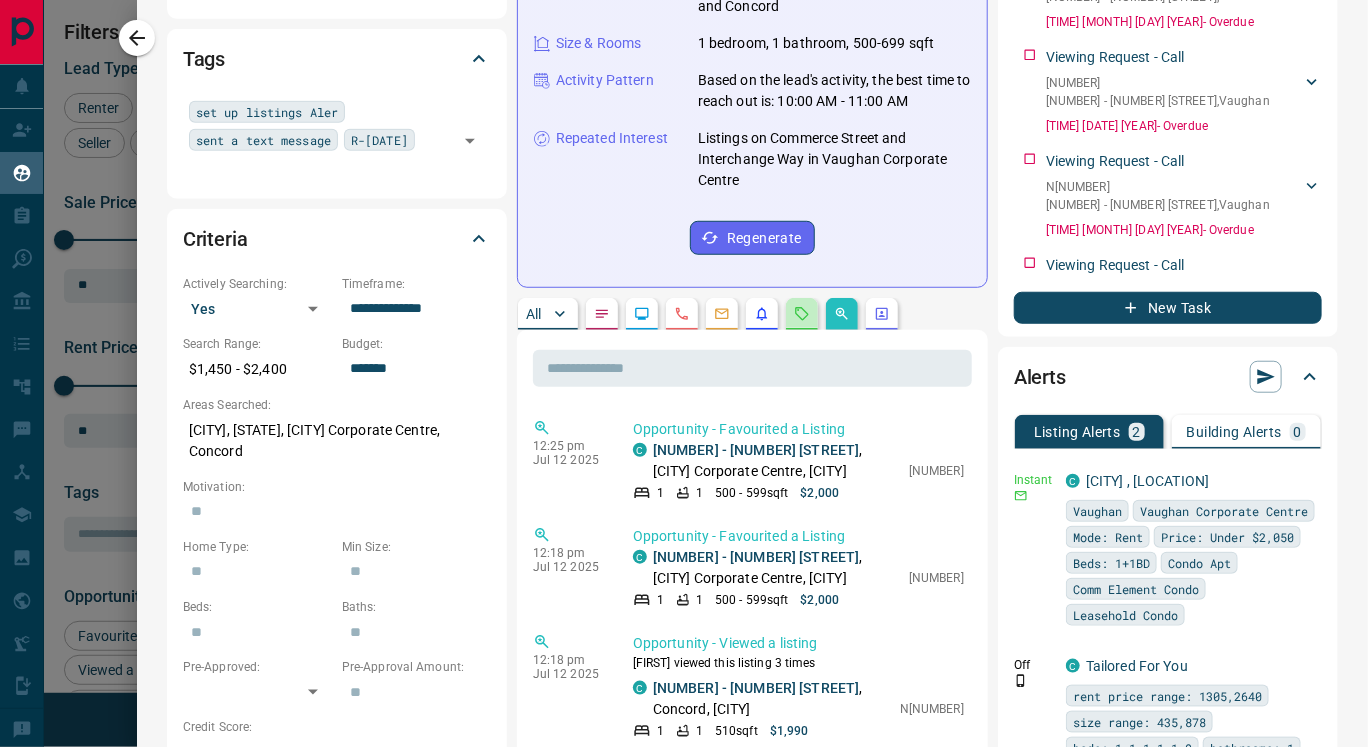 click at bounding box center [802, 314] 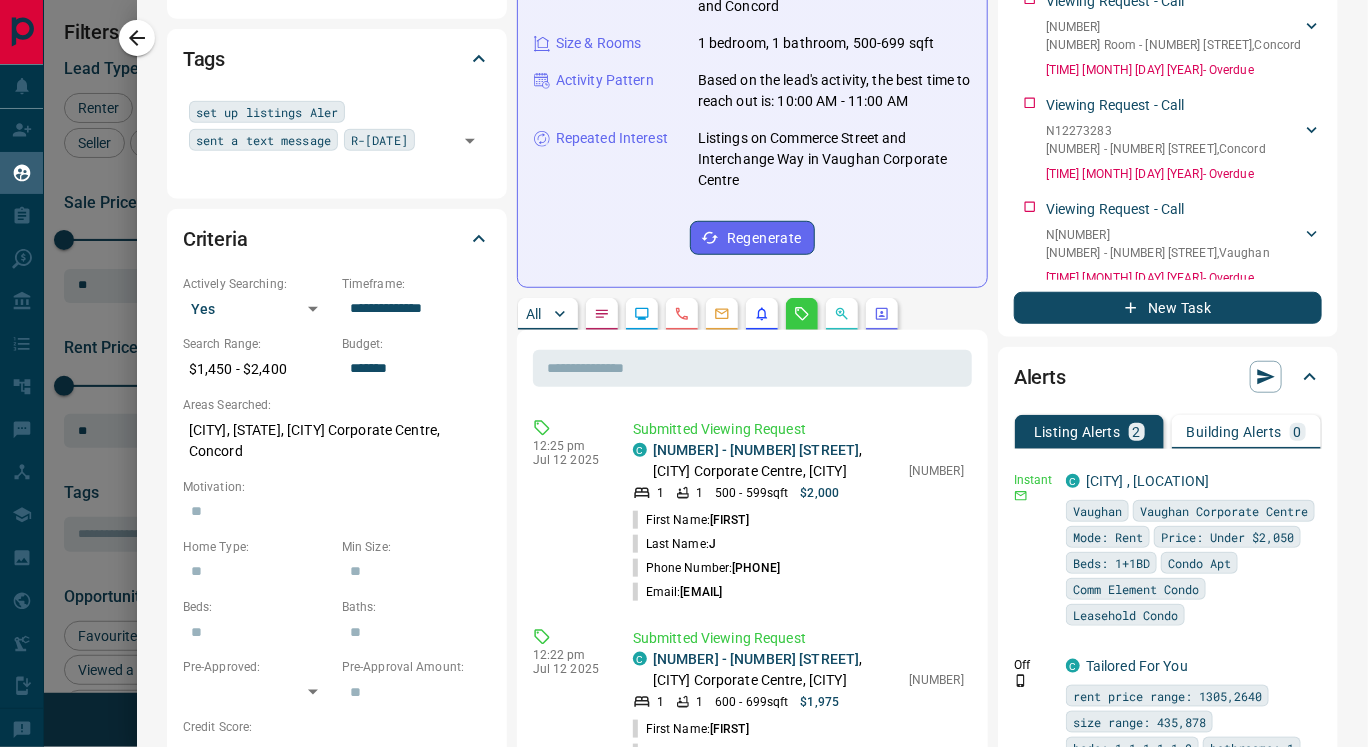 scroll, scrollTop: 0, scrollLeft: 0, axis: both 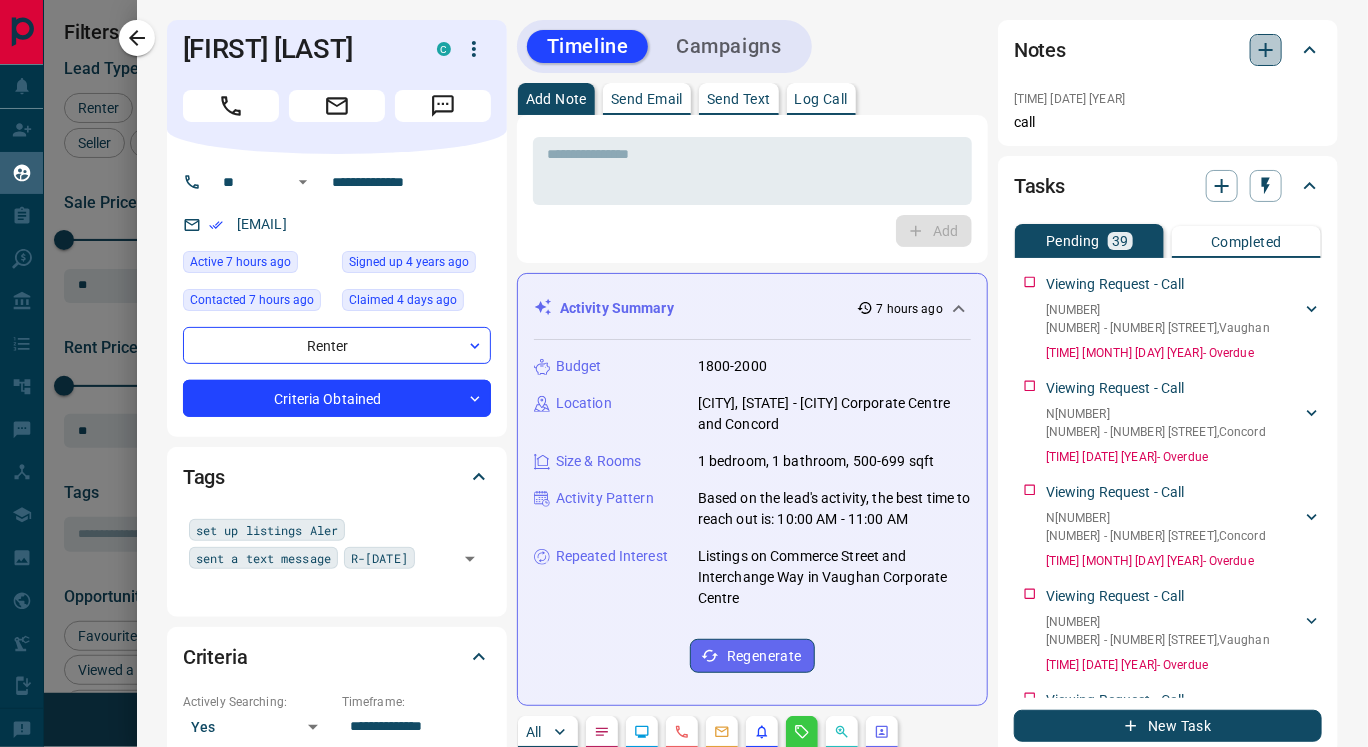 click 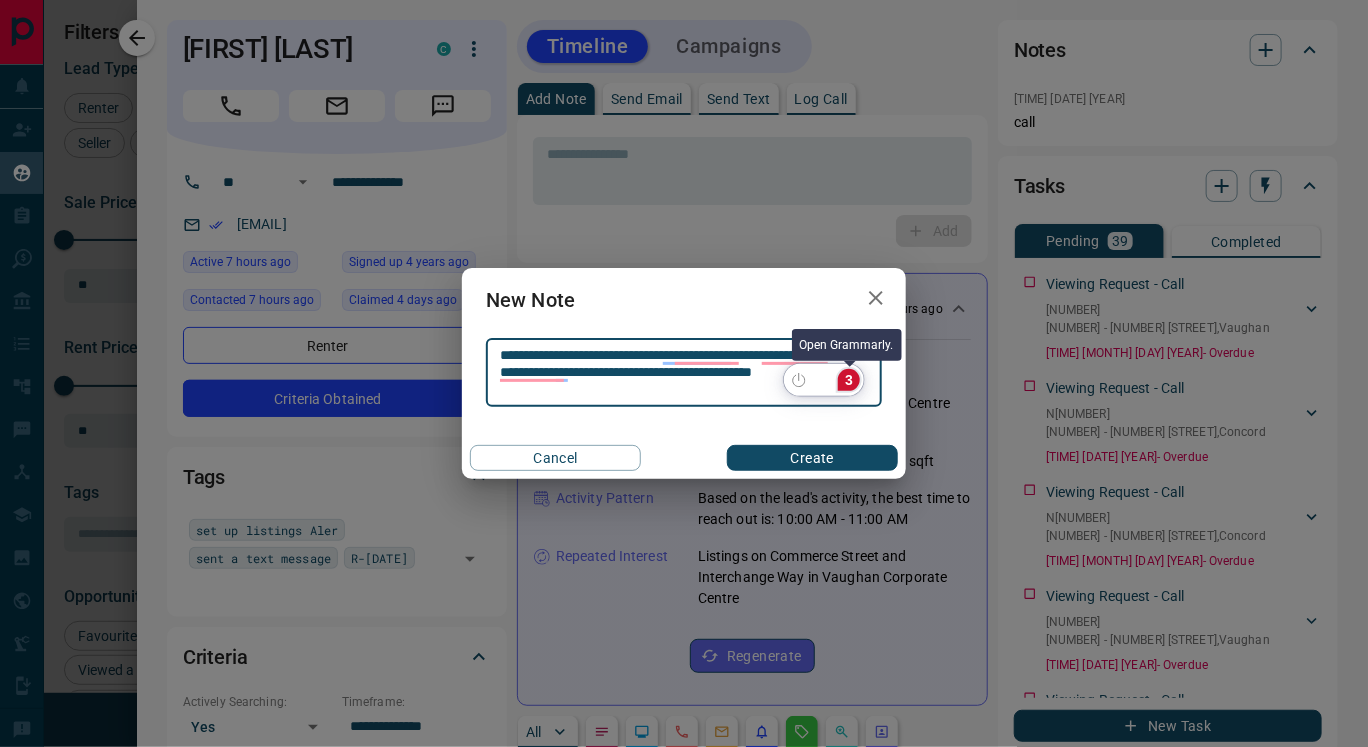 click on "3" 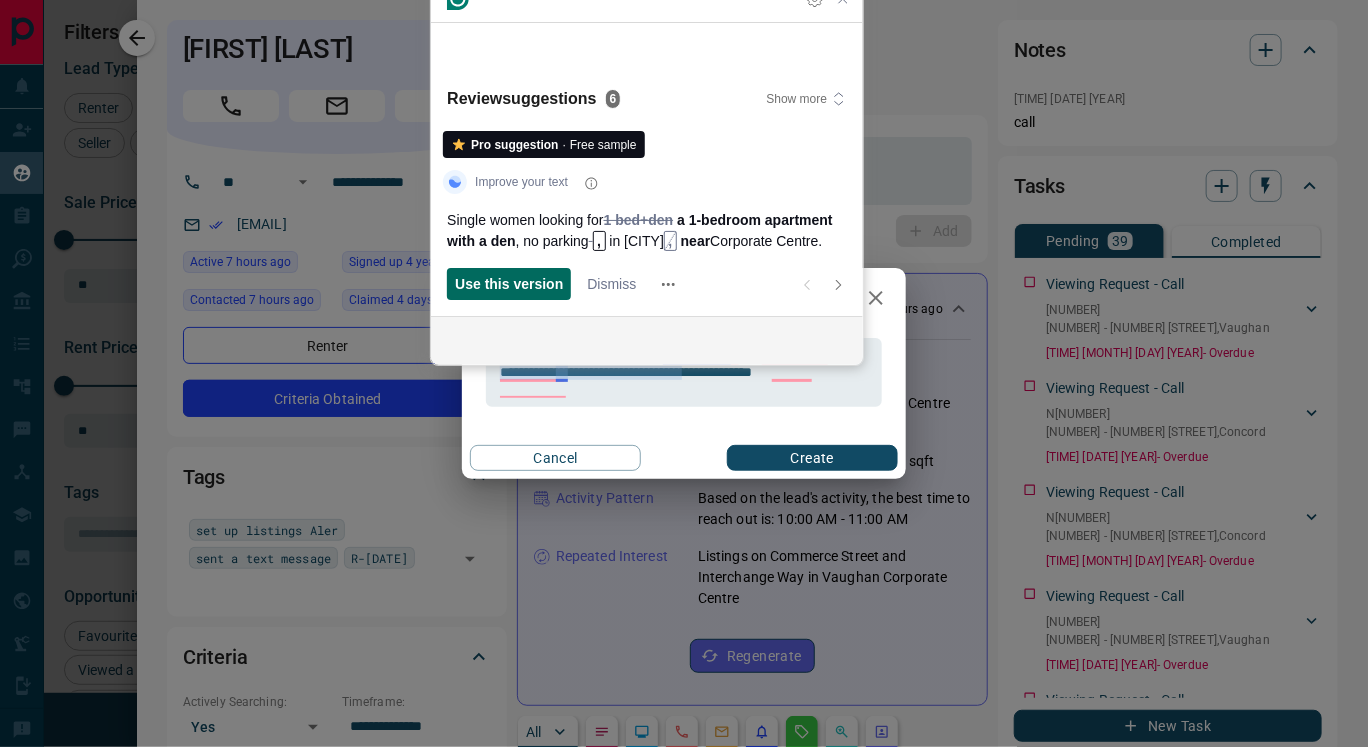 click on "Use this version" at bounding box center (509, 284) 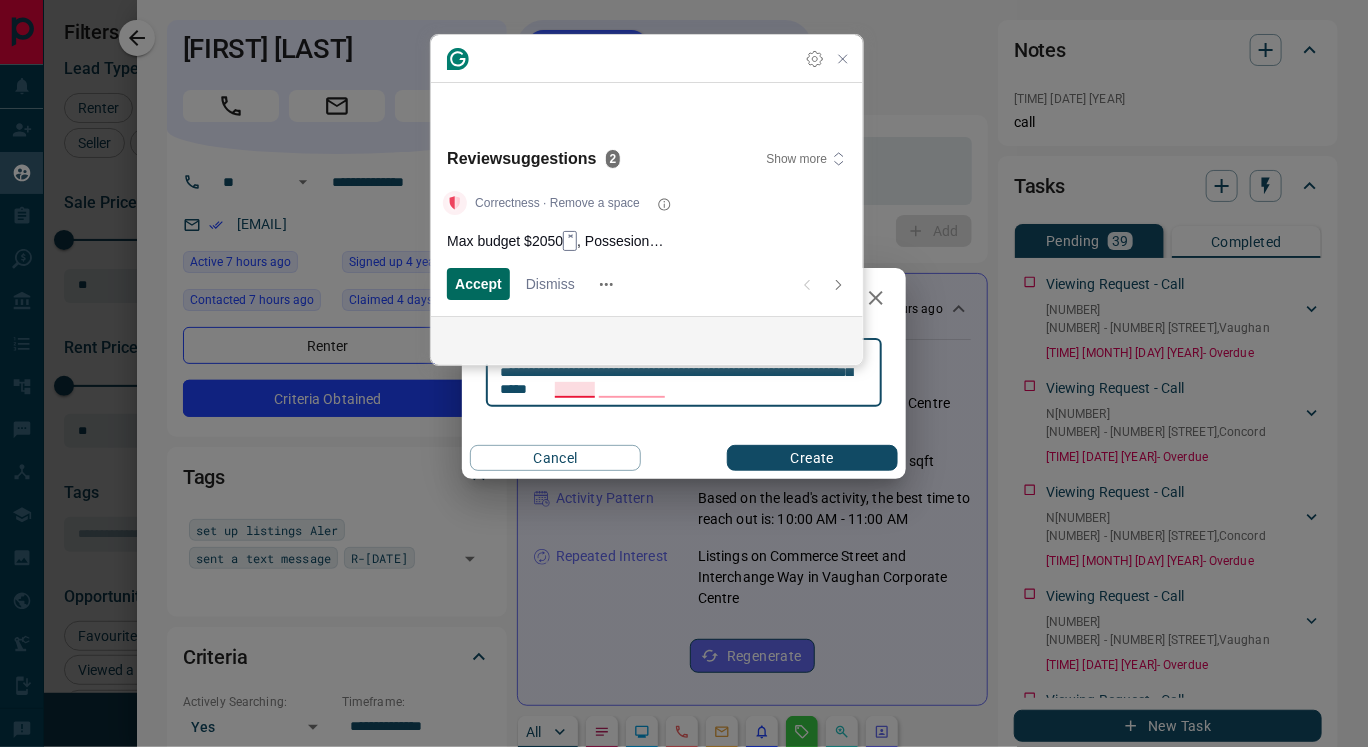 click on "Accept" at bounding box center (478, 284) 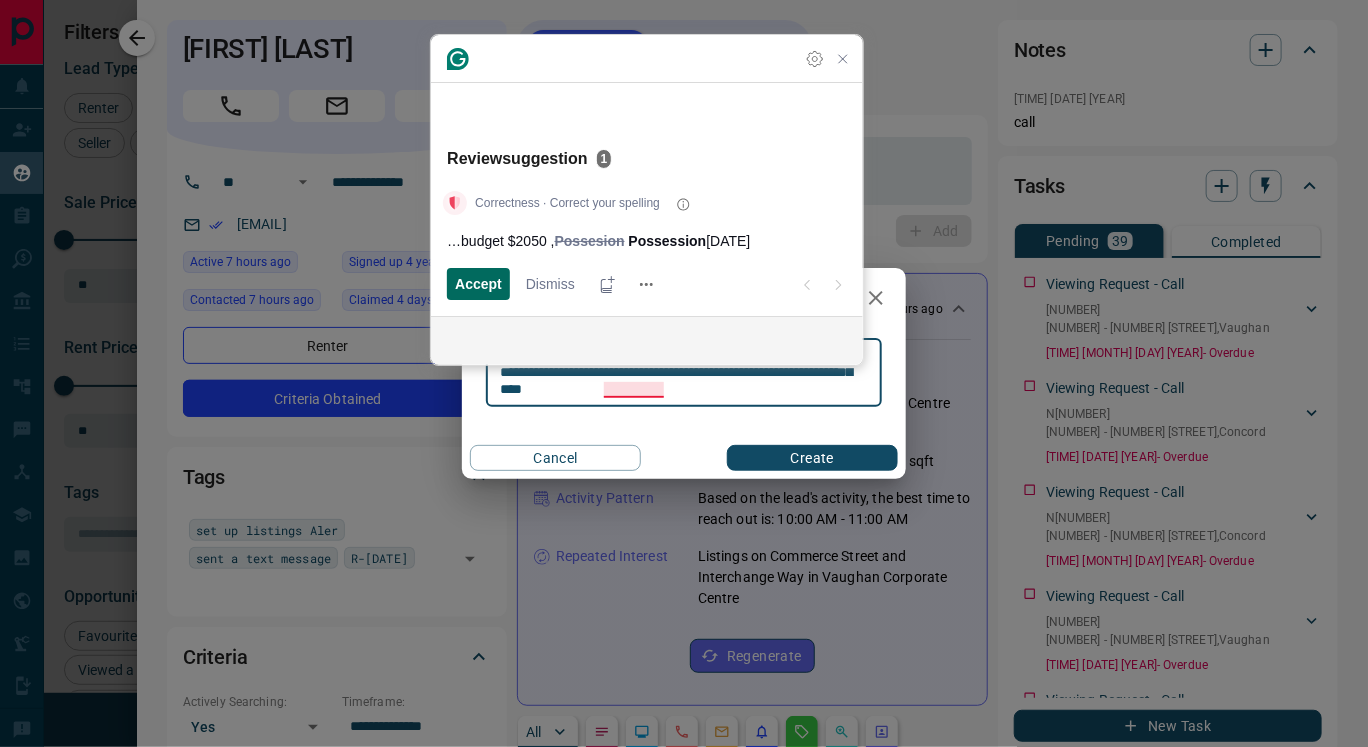 click on "Accept" at bounding box center (478, 284) 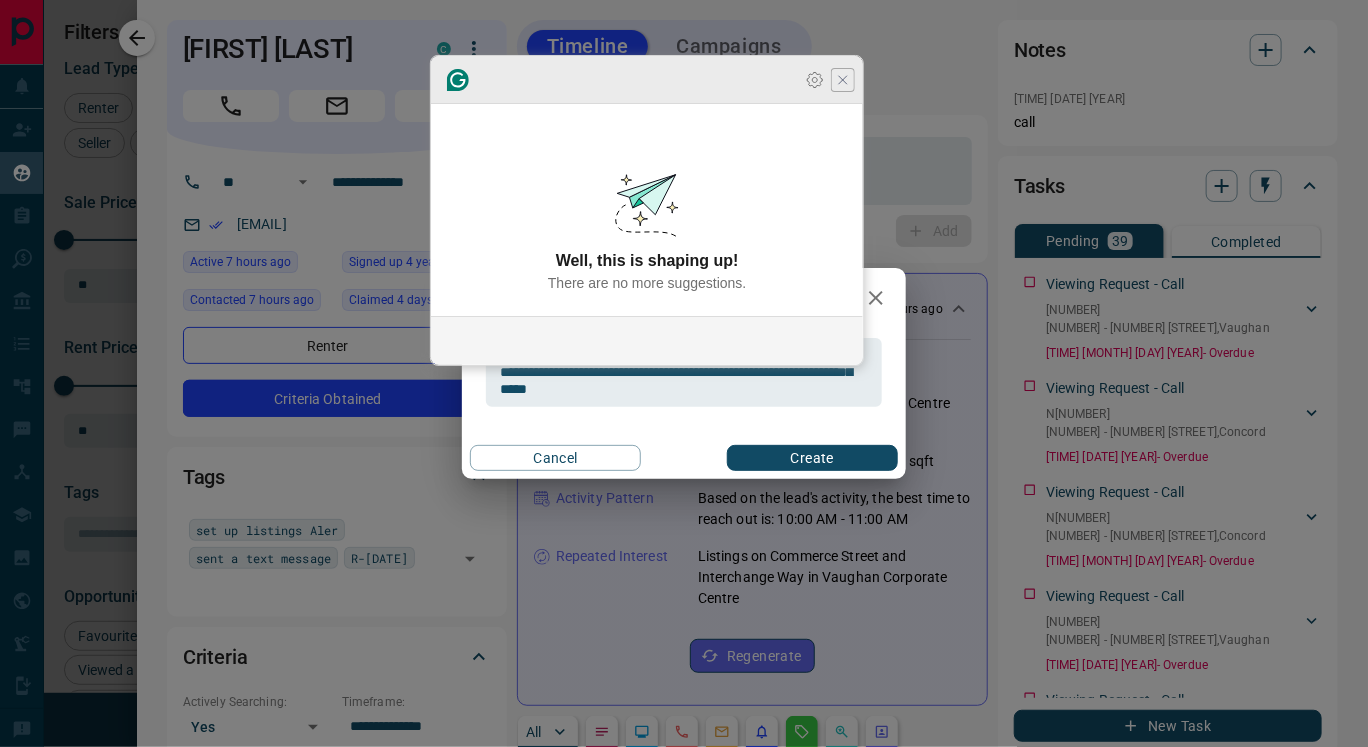 click 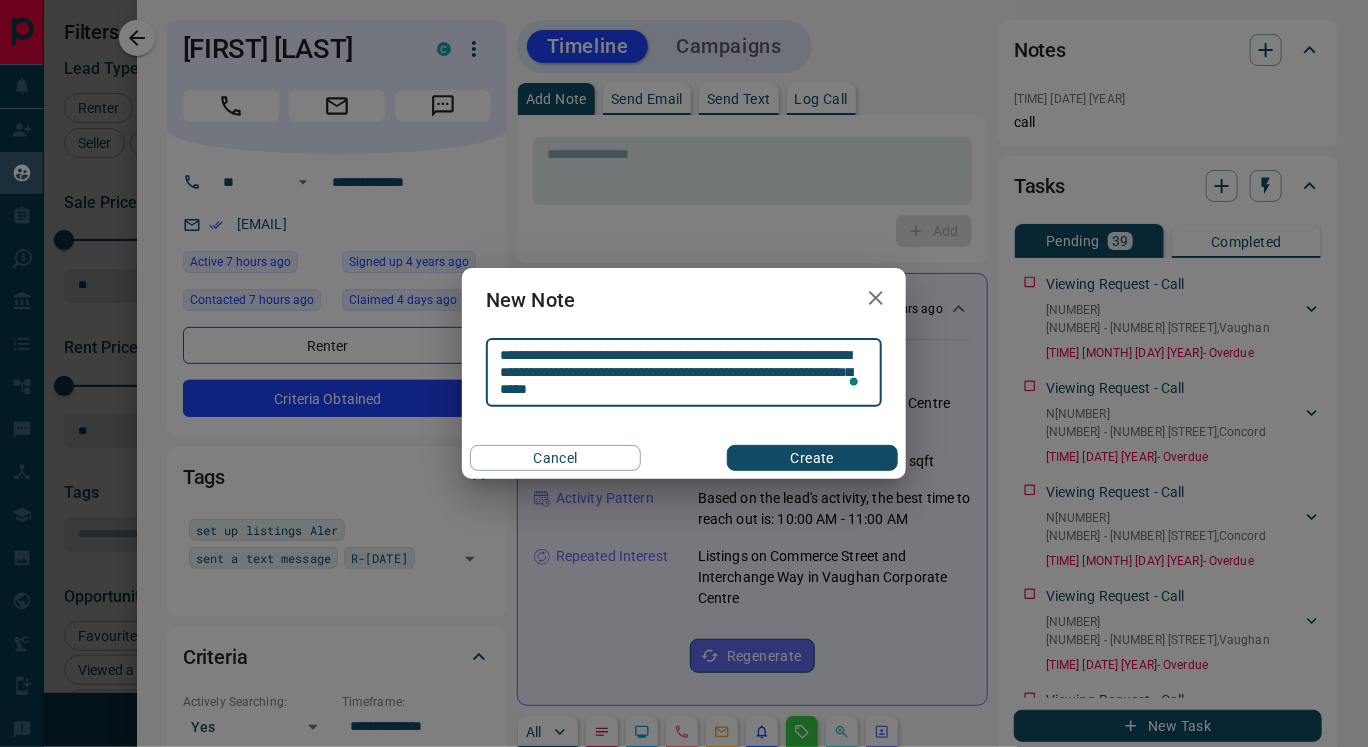 type on "**********" 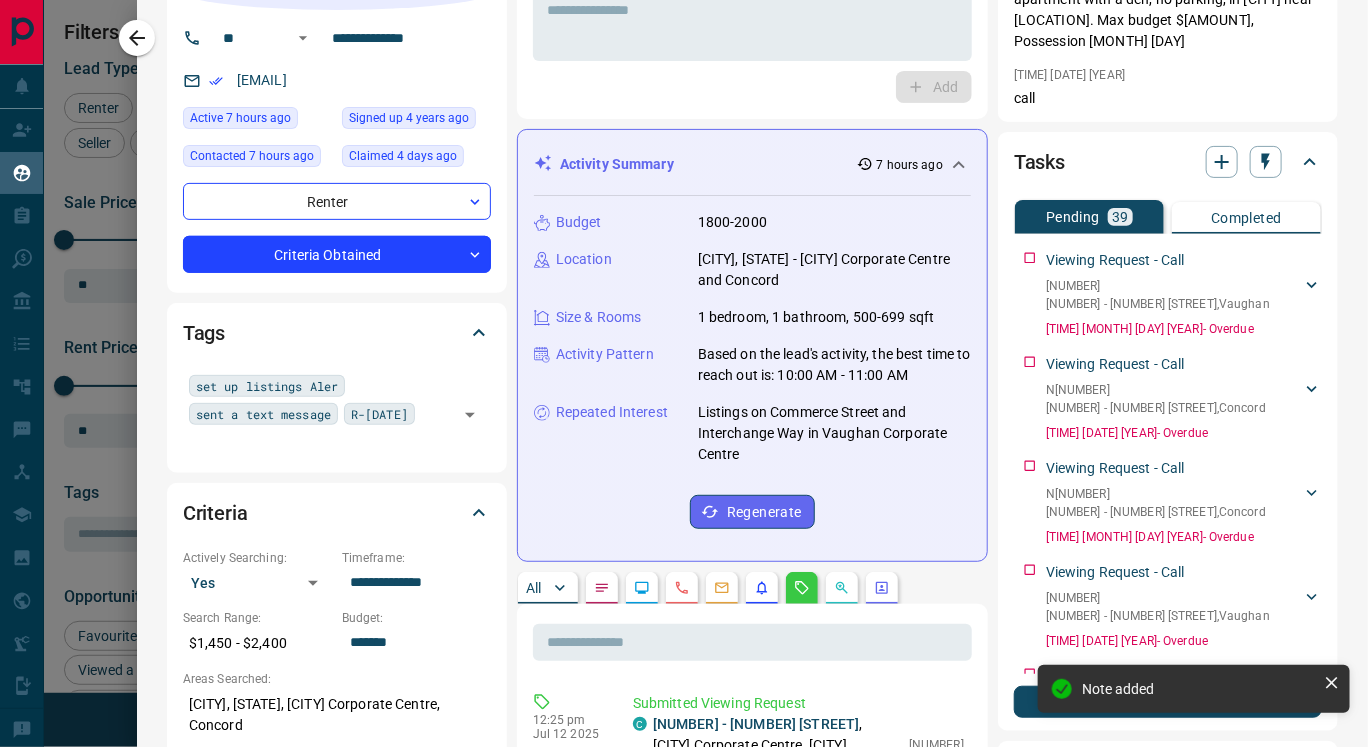 scroll, scrollTop: 0, scrollLeft: 0, axis: both 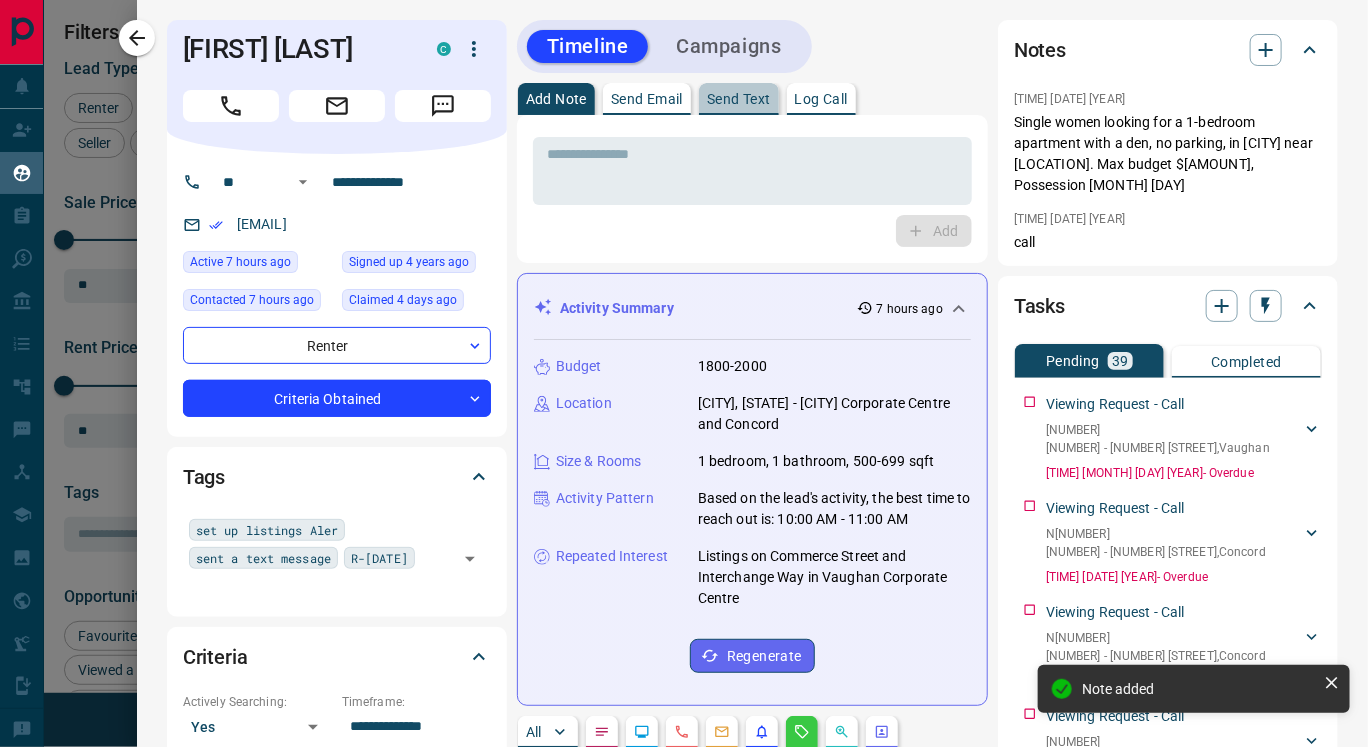 click on "Send Text" at bounding box center (739, 99) 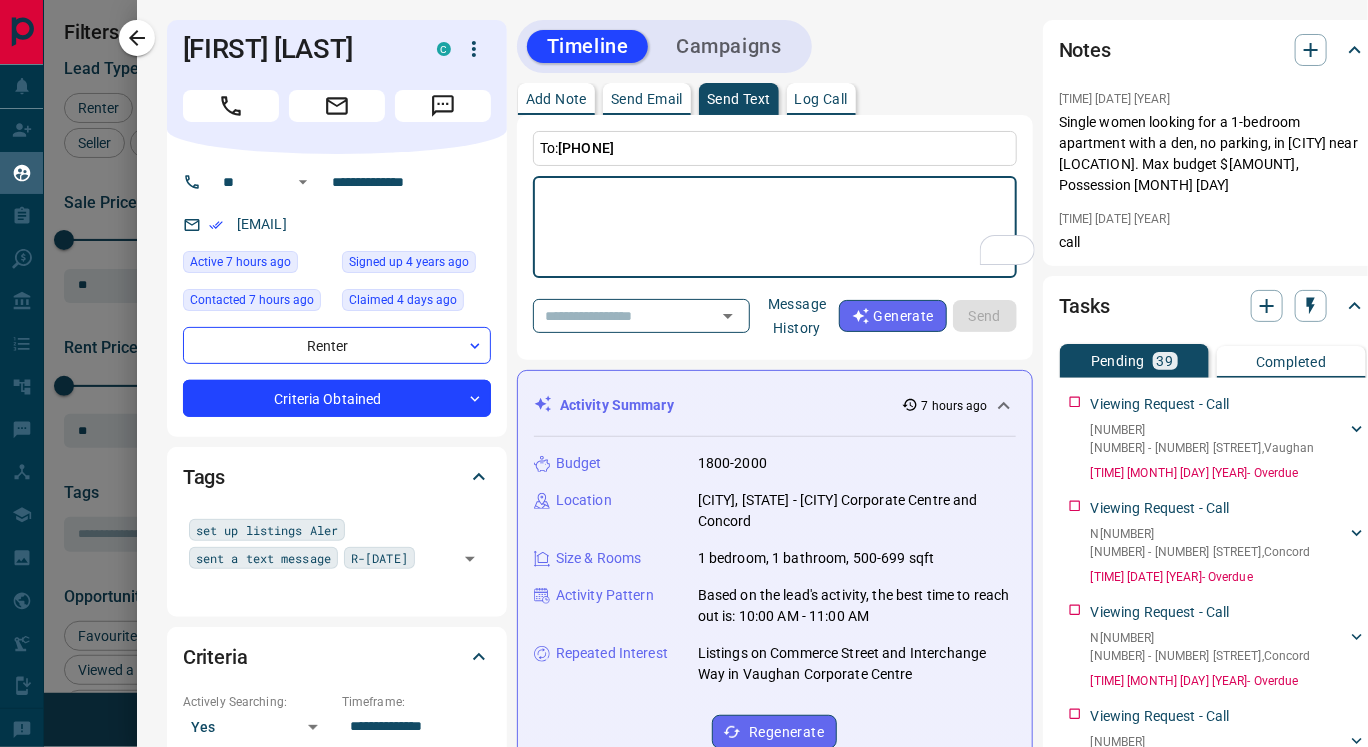 click on "Message History" at bounding box center [797, 316] 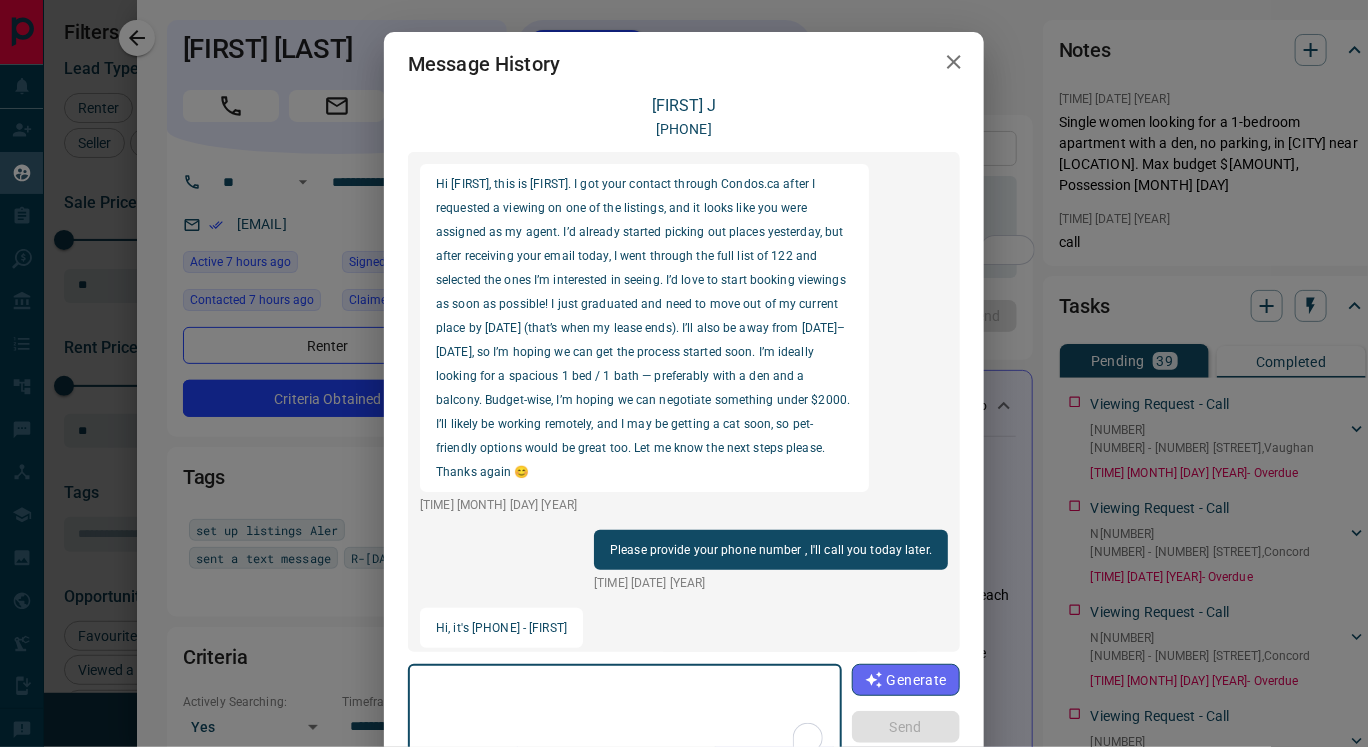 scroll, scrollTop: 107, scrollLeft: 0, axis: vertical 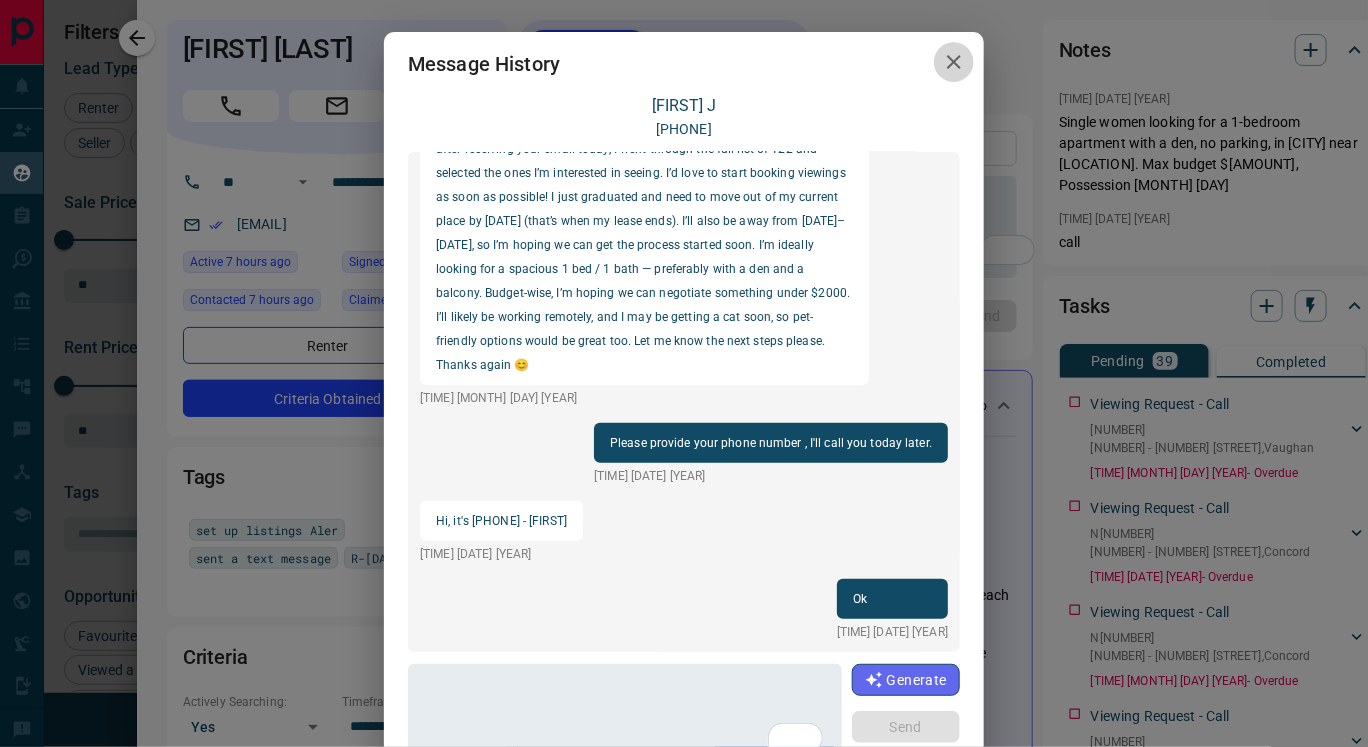 click 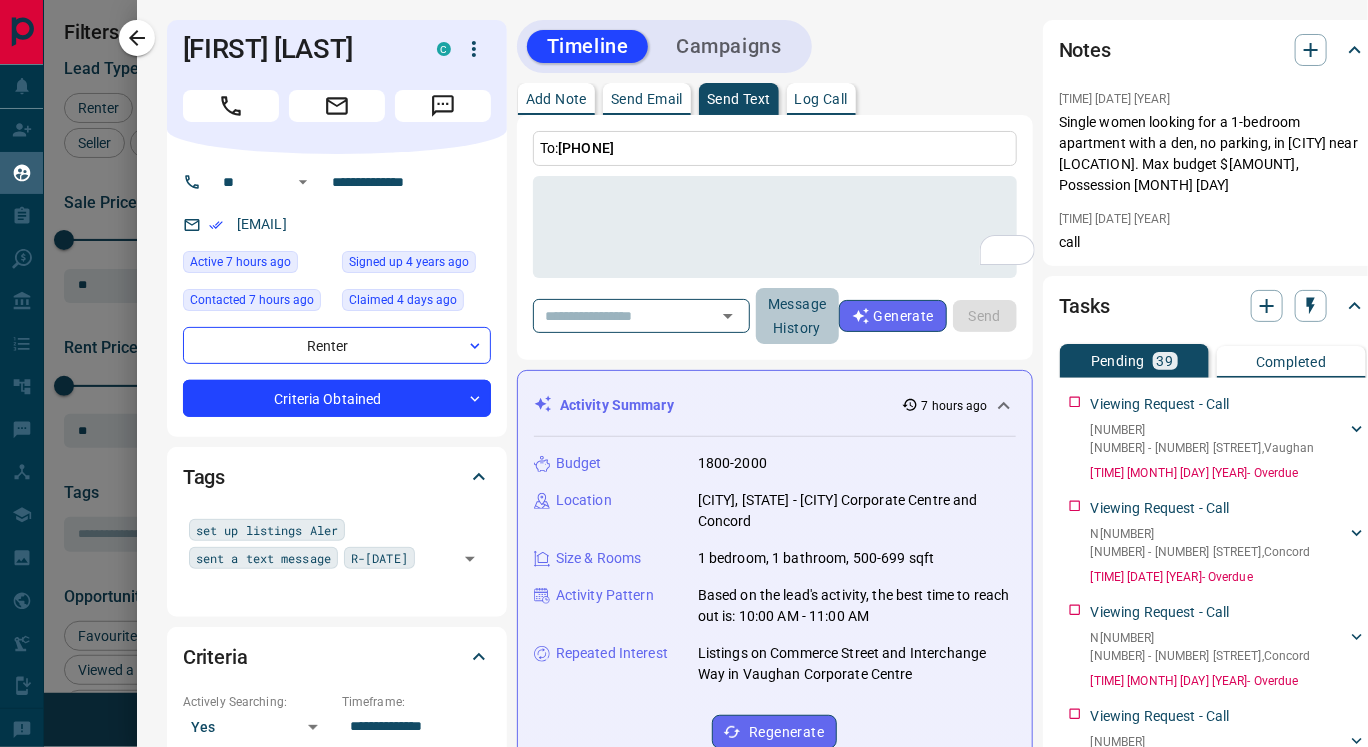 click on "Message History" at bounding box center (797, 316) 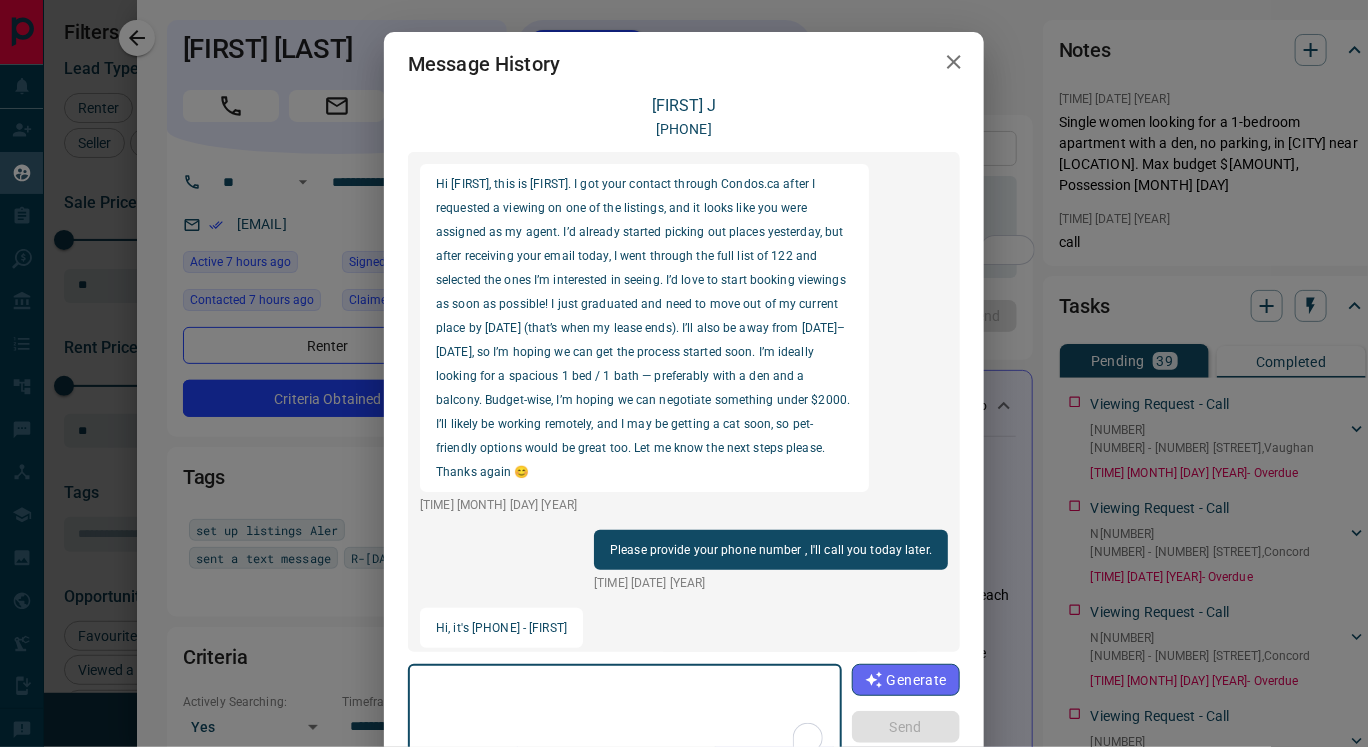 scroll, scrollTop: 107, scrollLeft: 0, axis: vertical 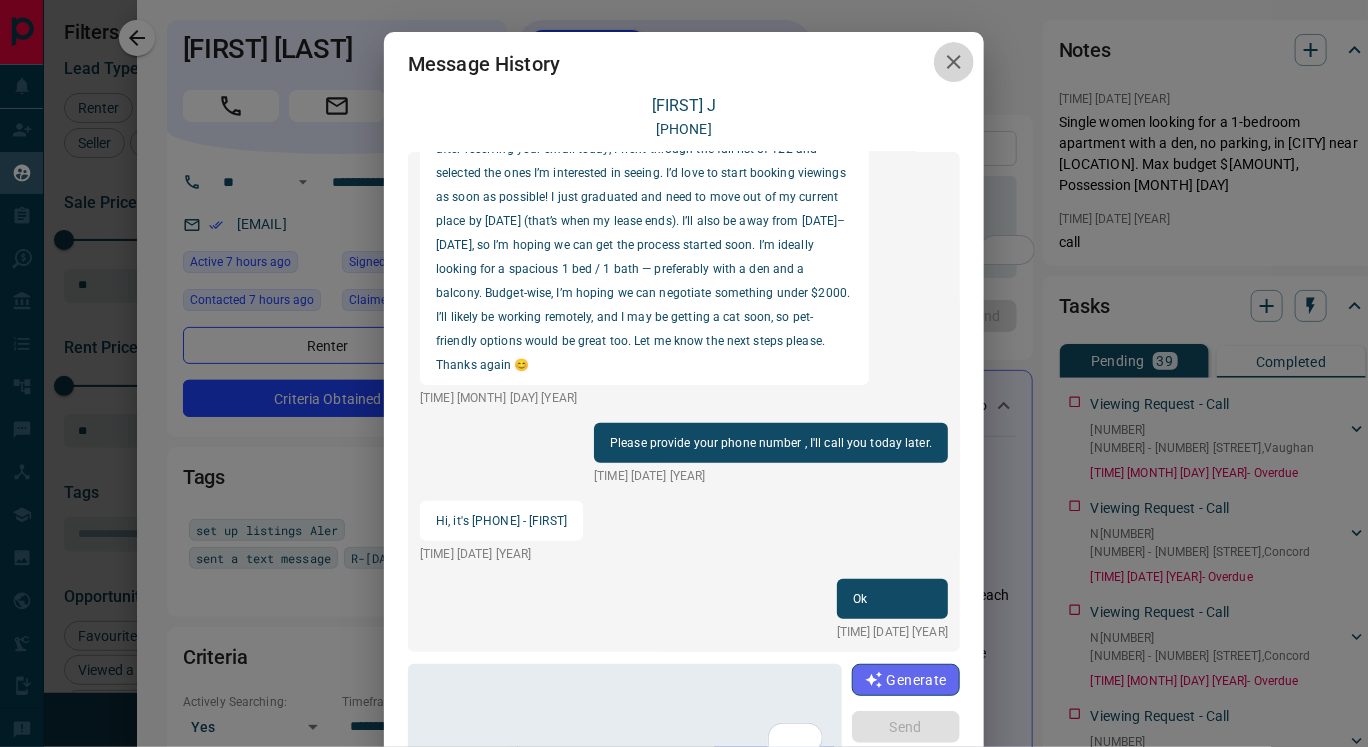 click 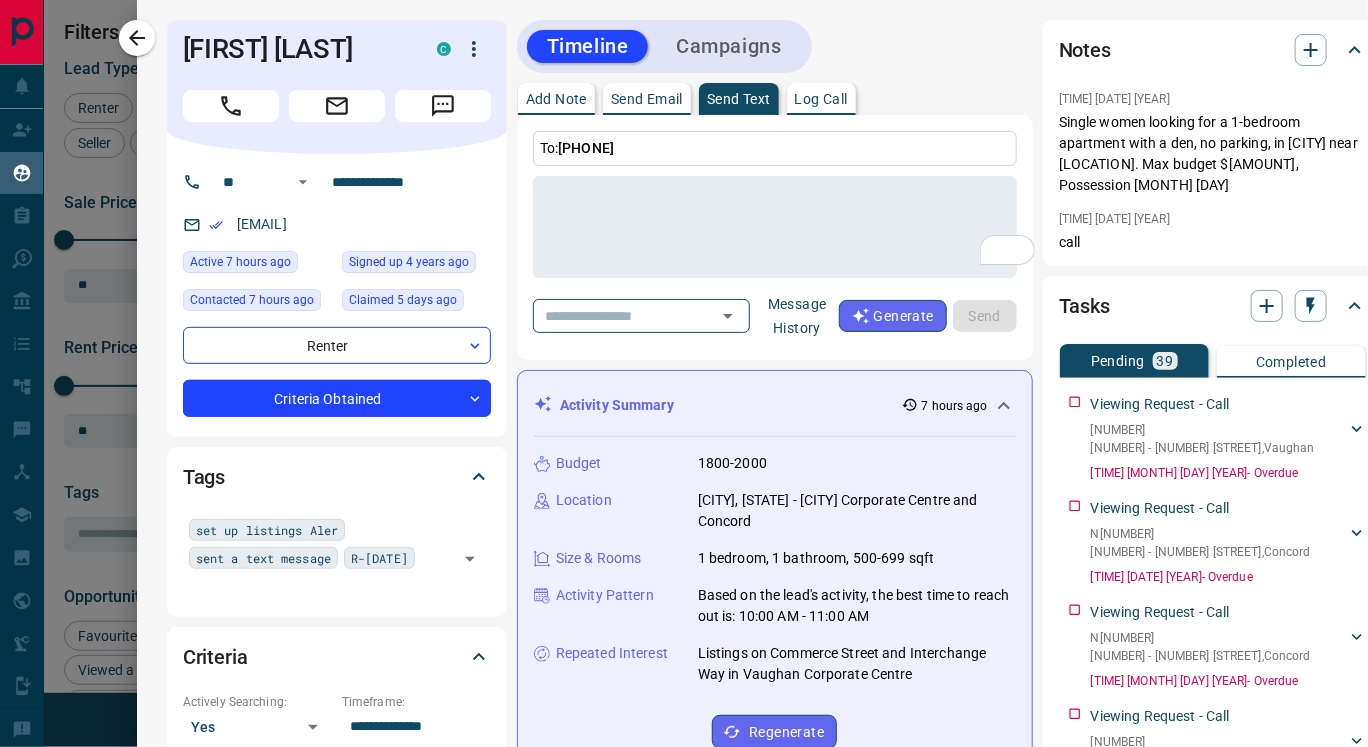 click on "Message History" at bounding box center (797, 316) 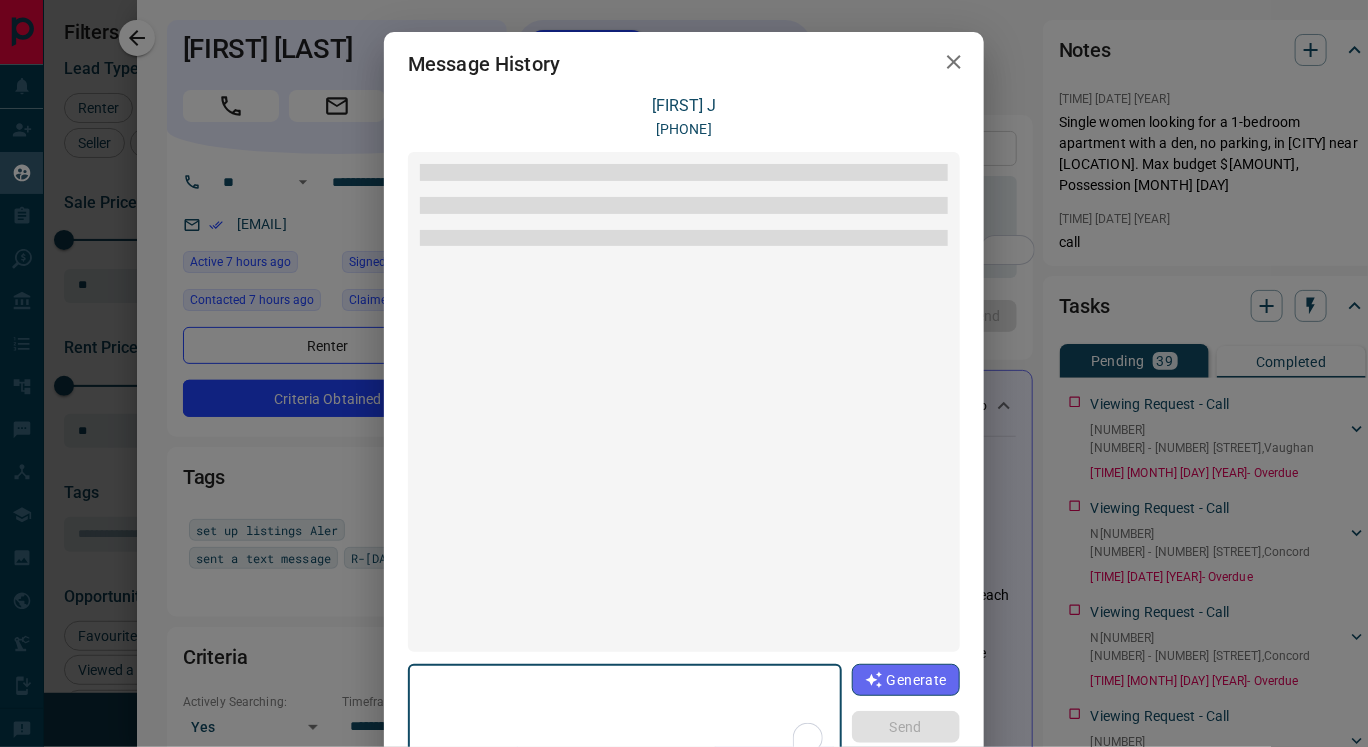 scroll, scrollTop: 107, scrollLeft: 0, axis: vertical 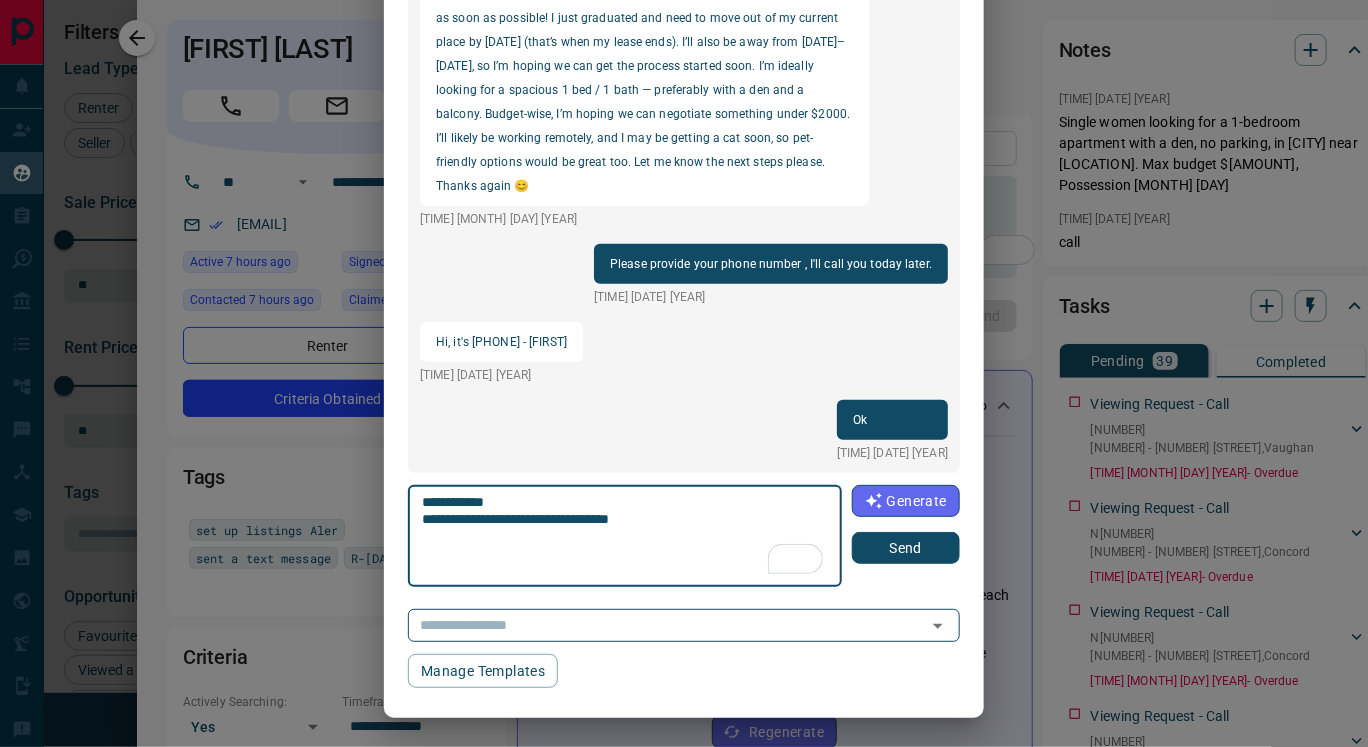 click on "**********" at bounding box center (624, 536) 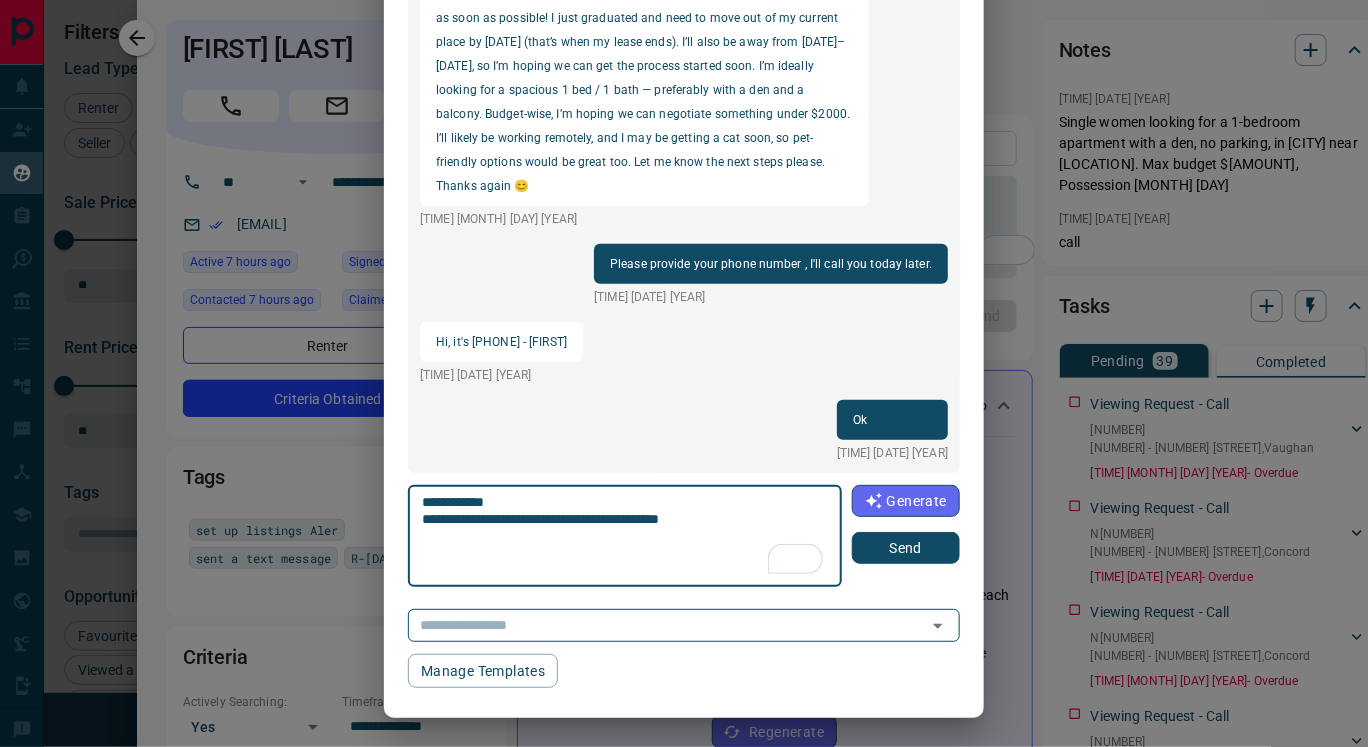 type on "**********" 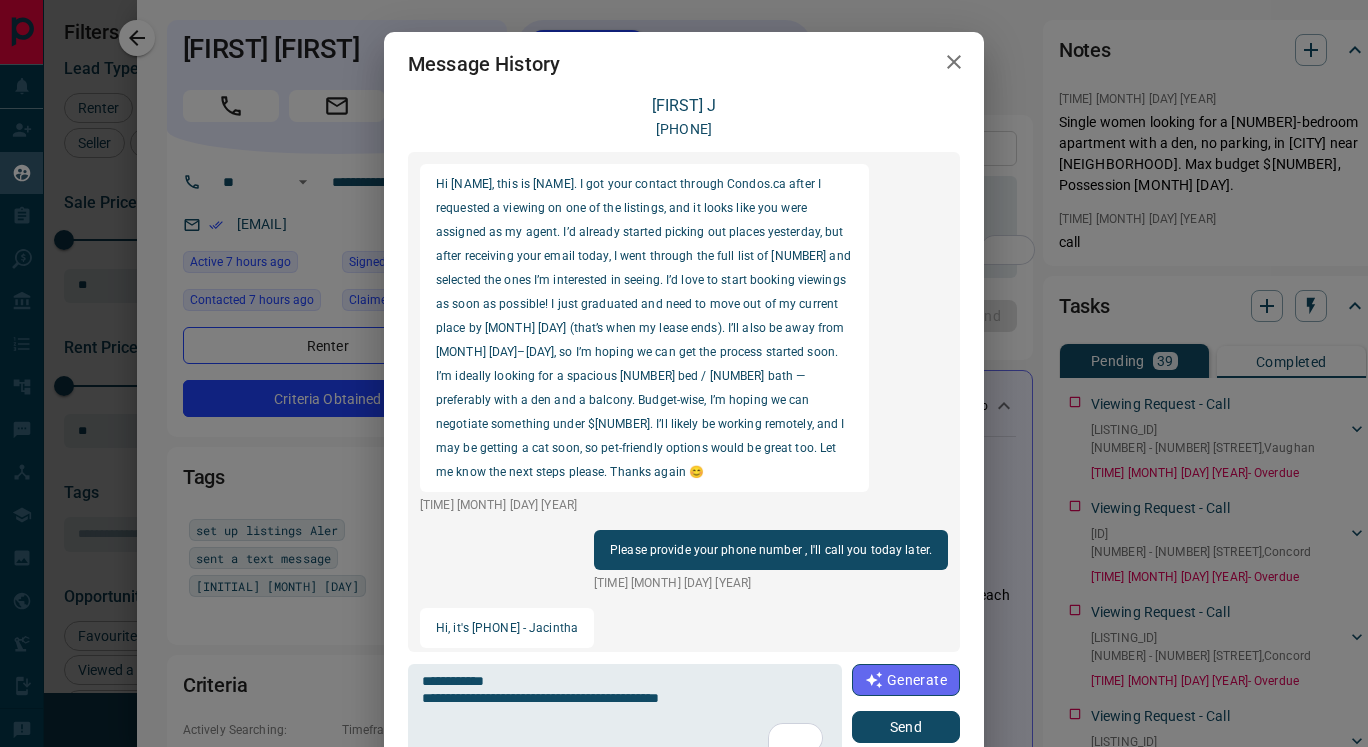 scroll, scrollTop: 0, scrollLeft: 0, axis: both 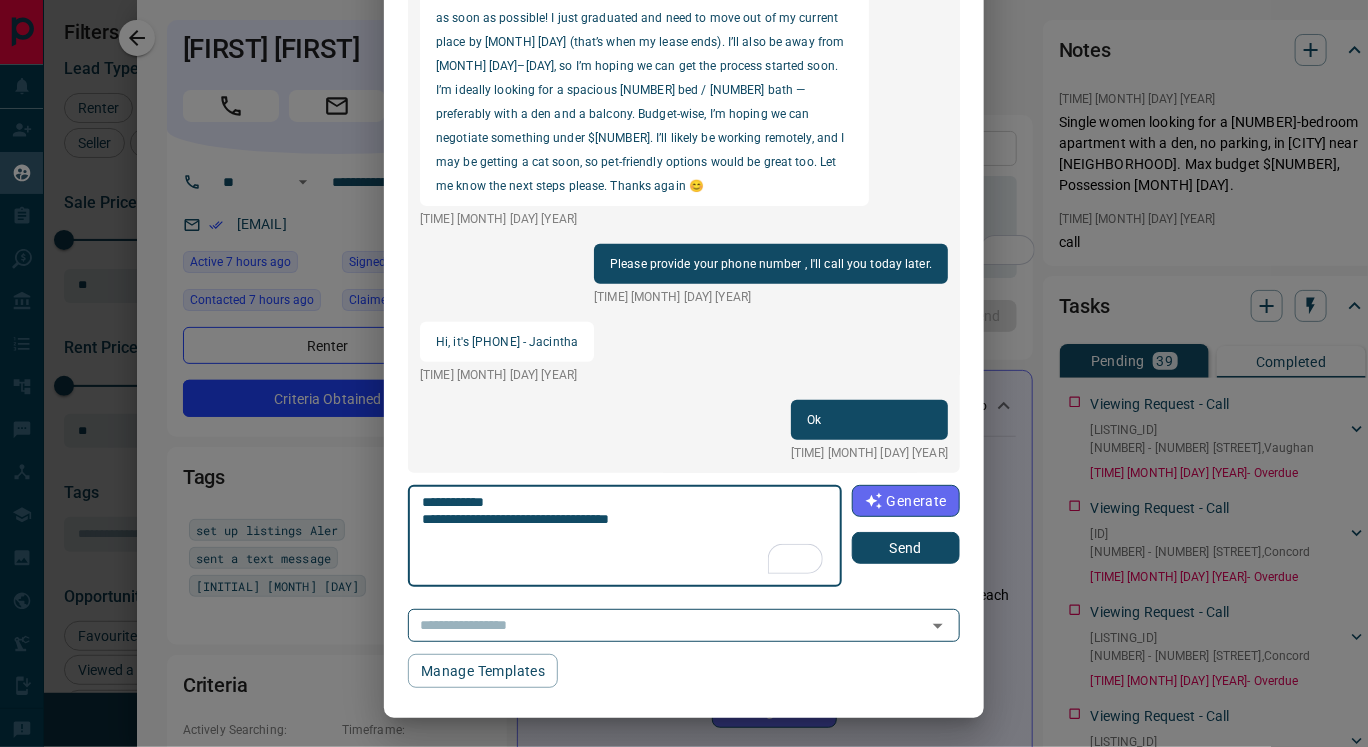 paste on "**********" 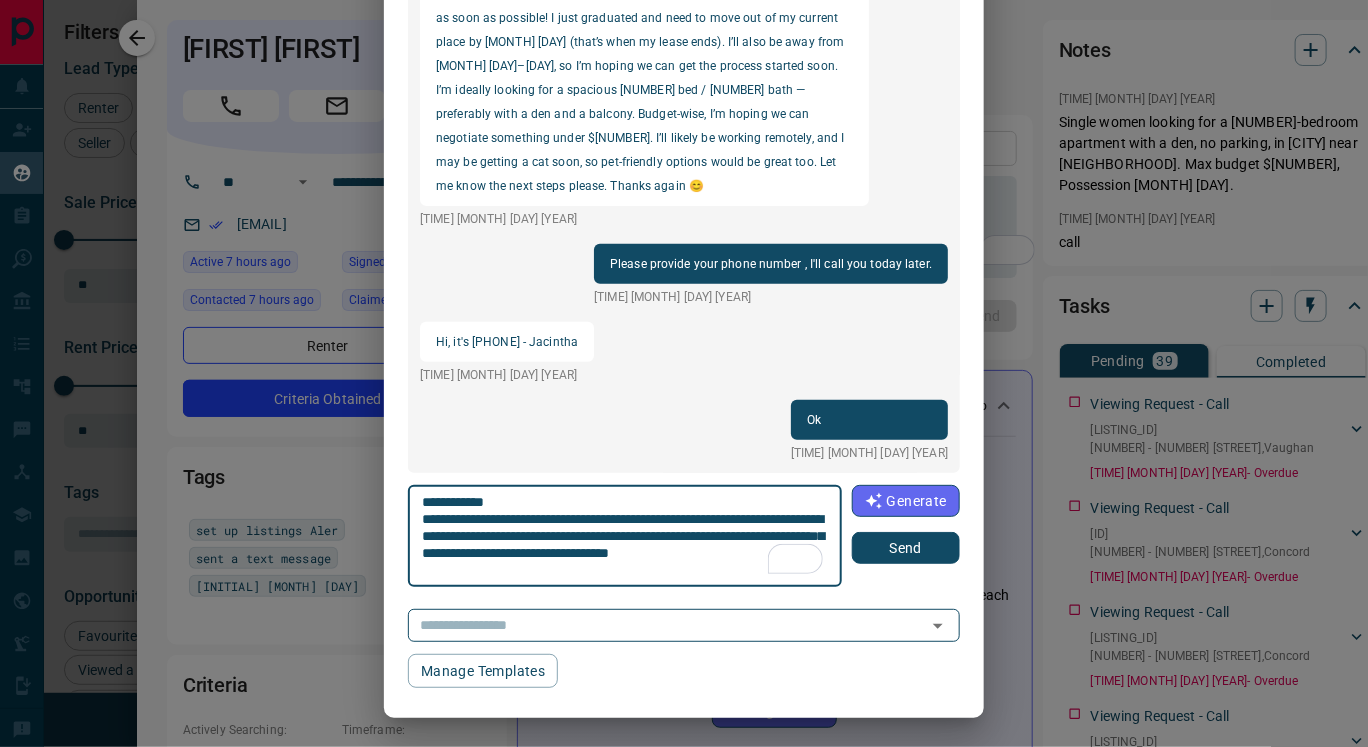 scroll, scrollTop: 35, scrollLeft: 0, axis: vertical 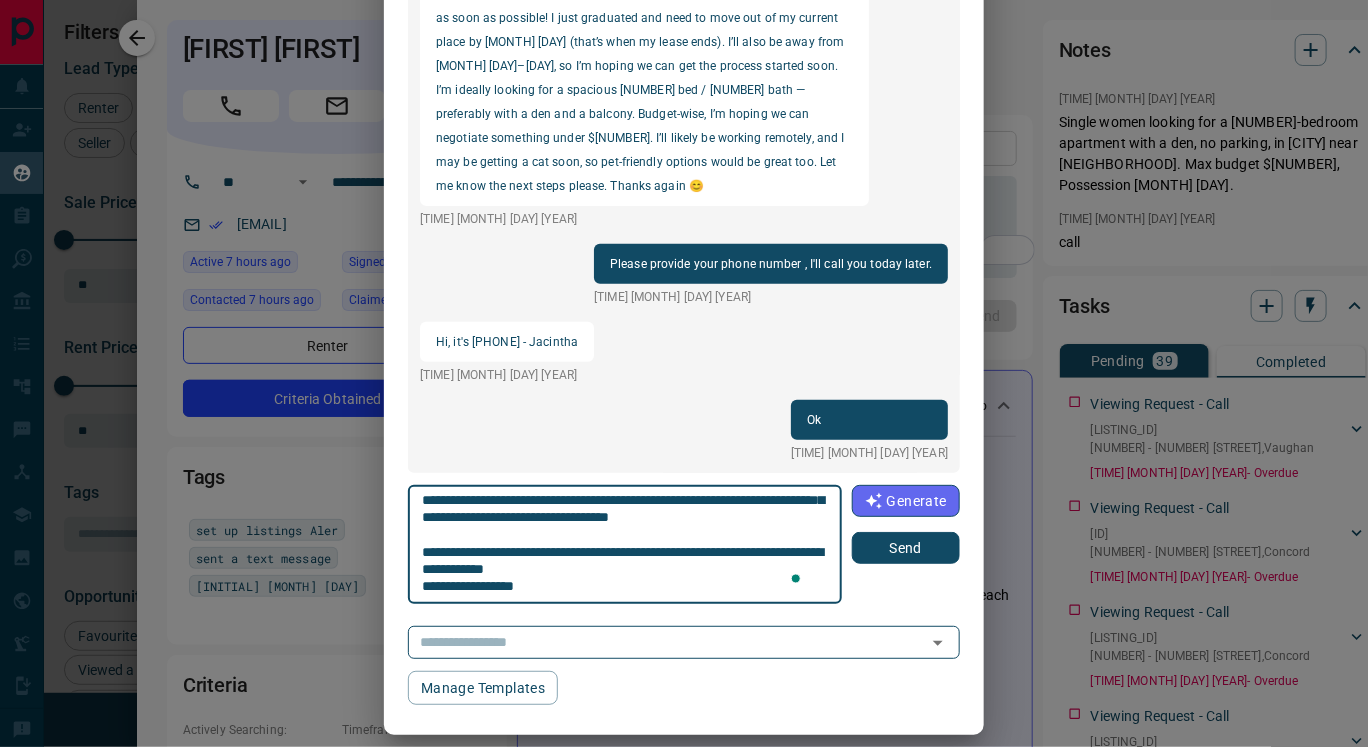 type on "**********" 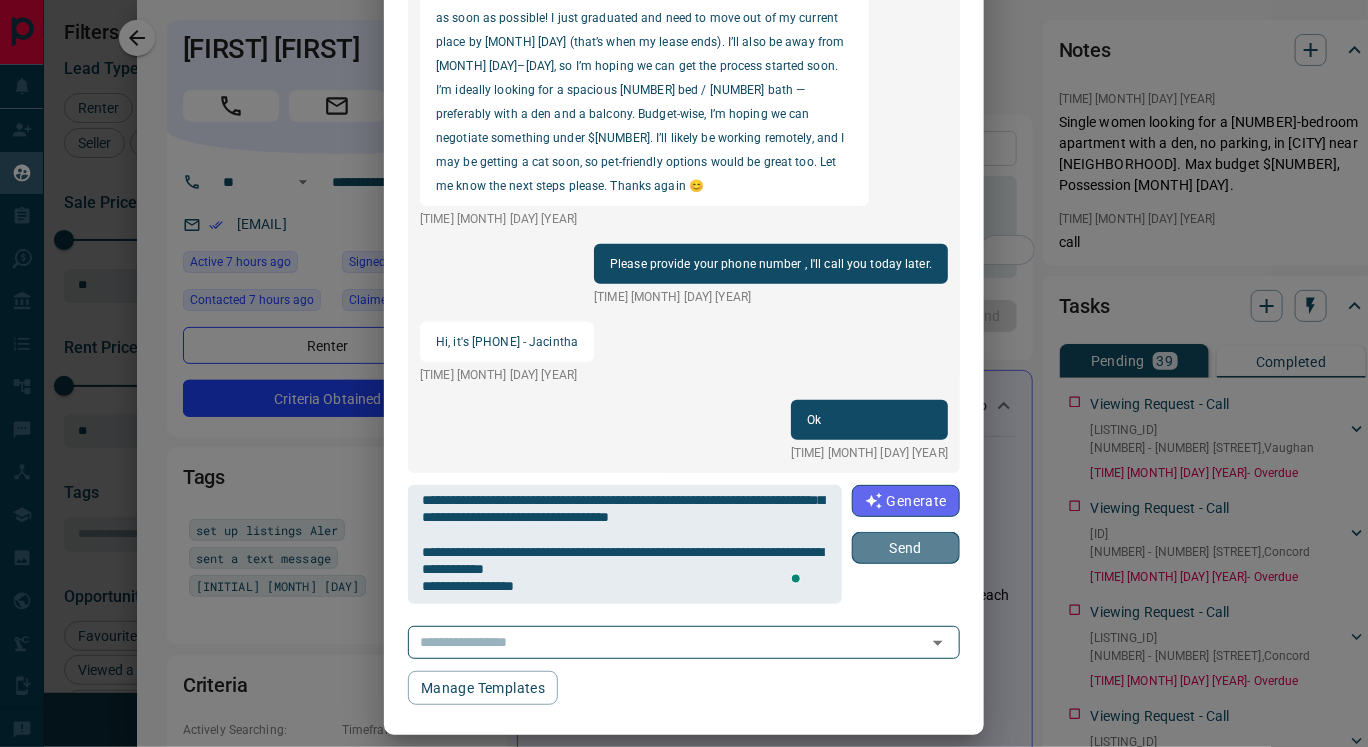 click on "Send" at bounding box center (906, 548) 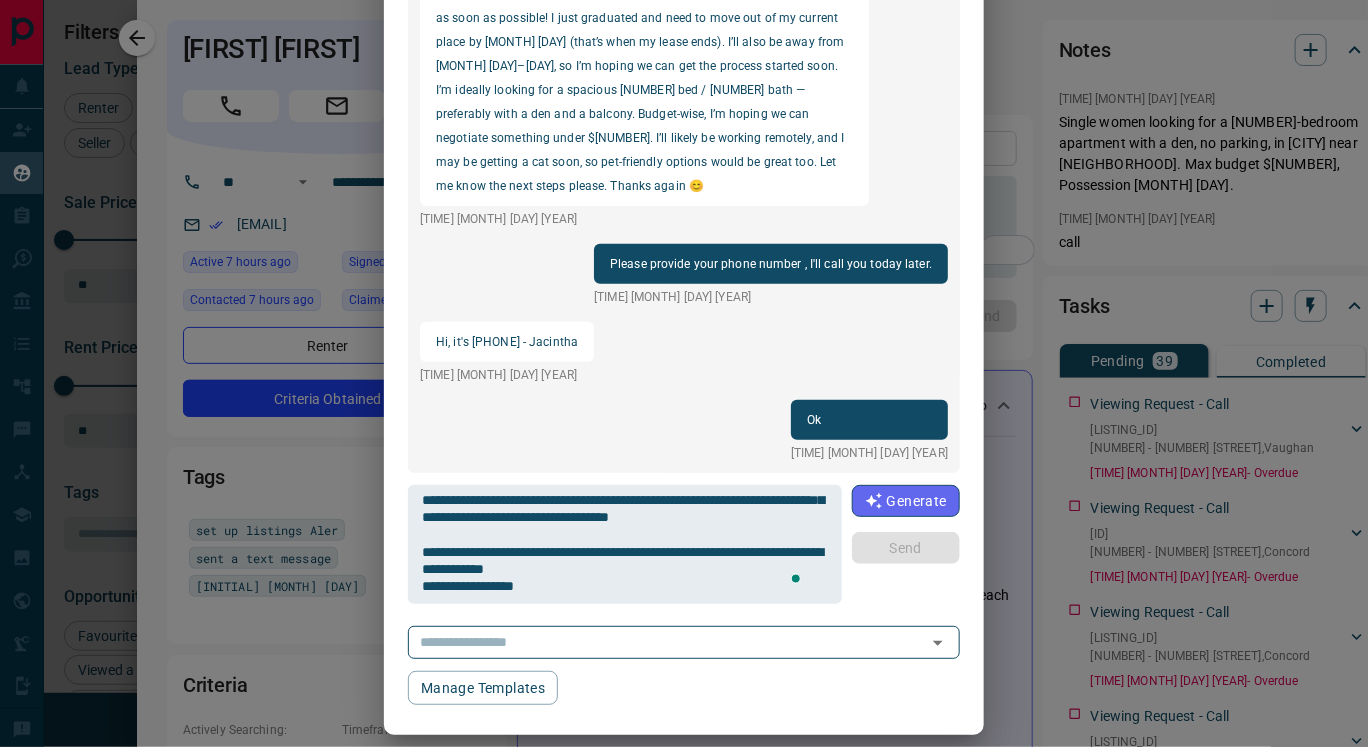 scroll, scrollTop: 0, scrollLeft: 0, axis: both 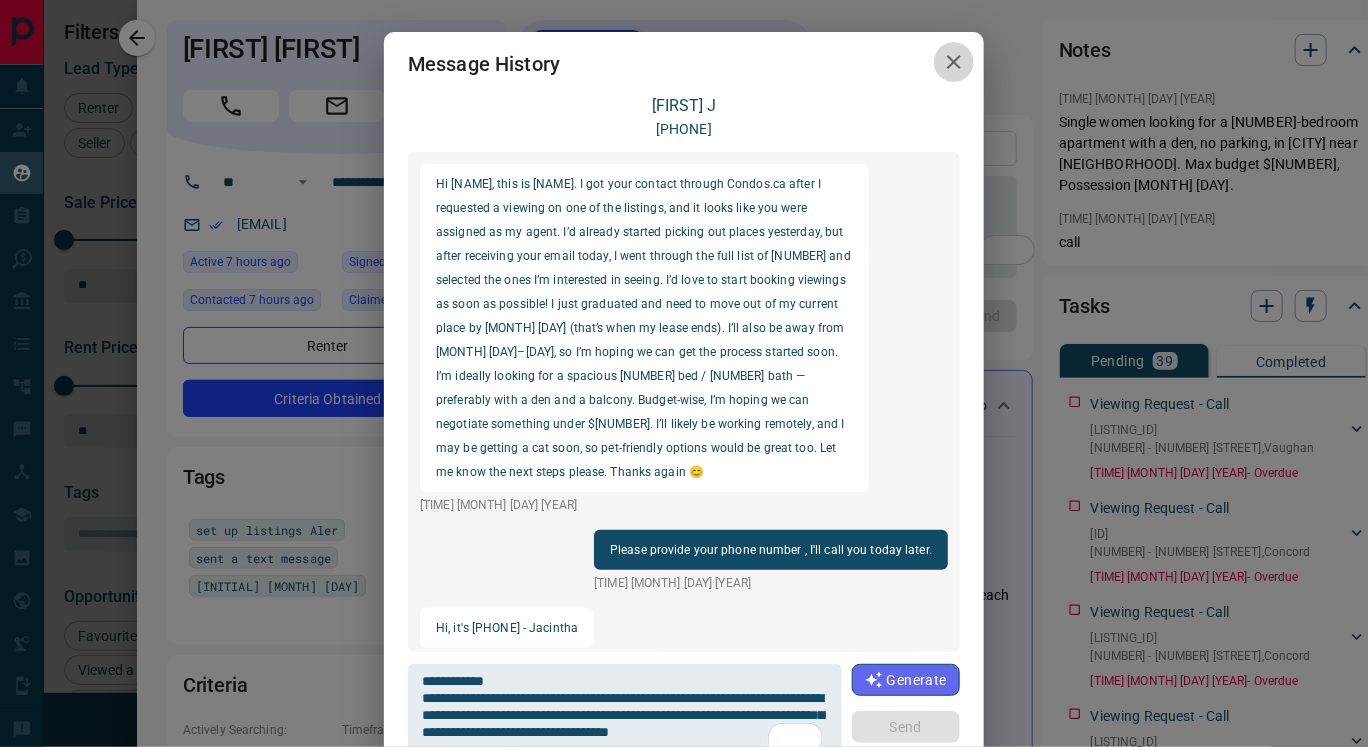 click 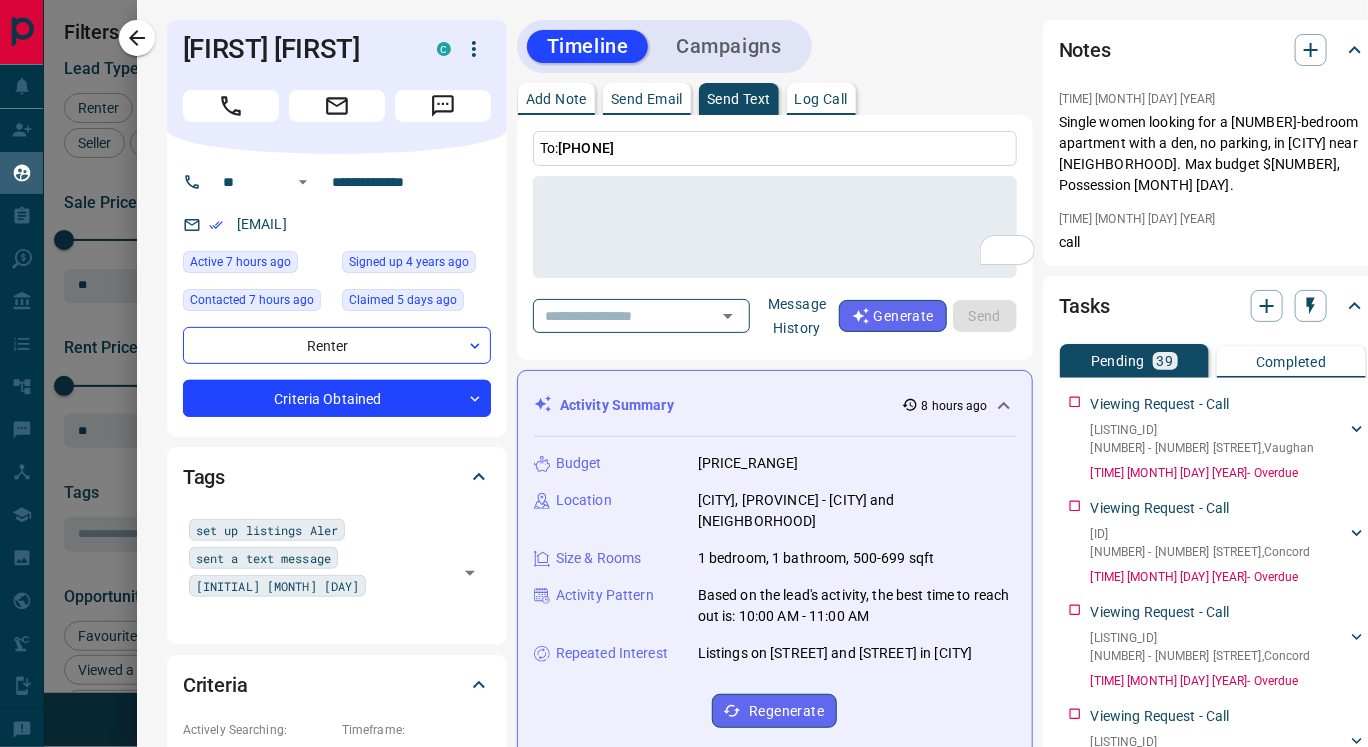 click on "Message History" at bounding box center (797, 316) 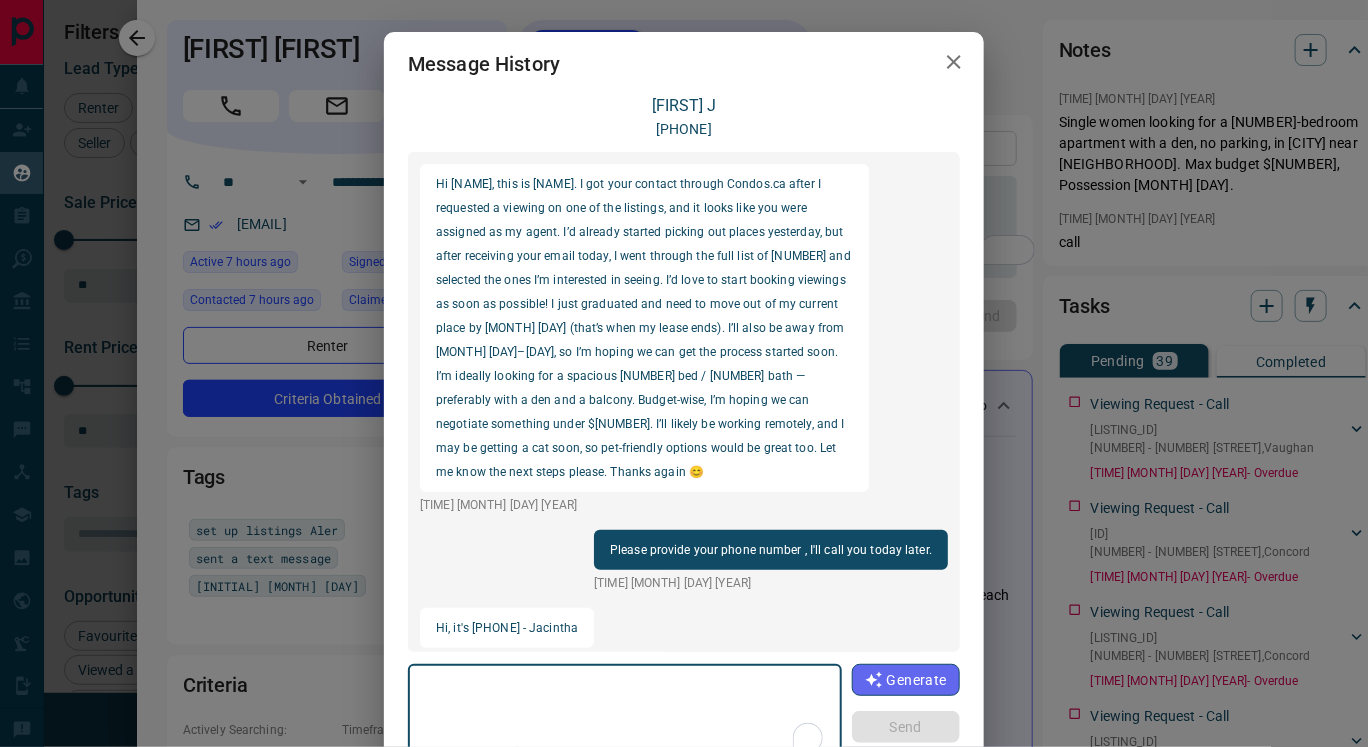 scroll, scrollTop: 281, scrollLeft: 0, axis: vertical 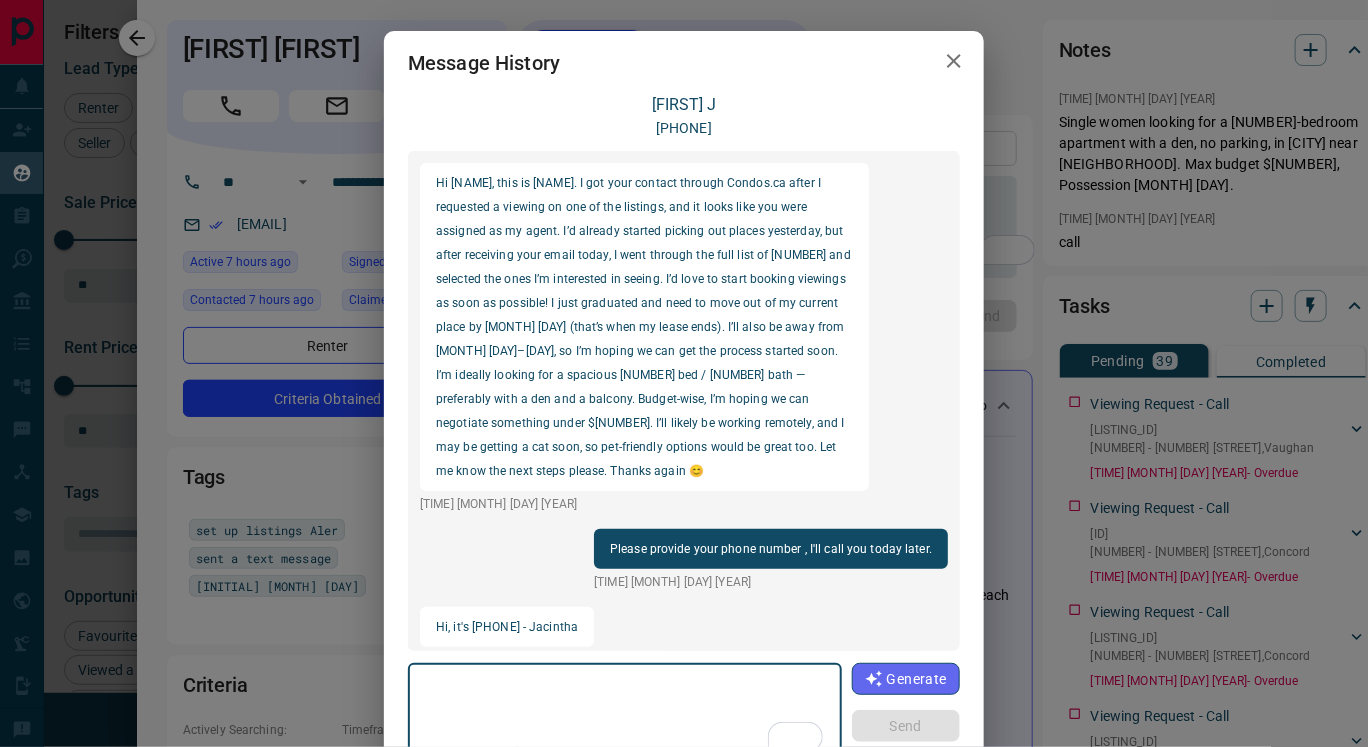 click 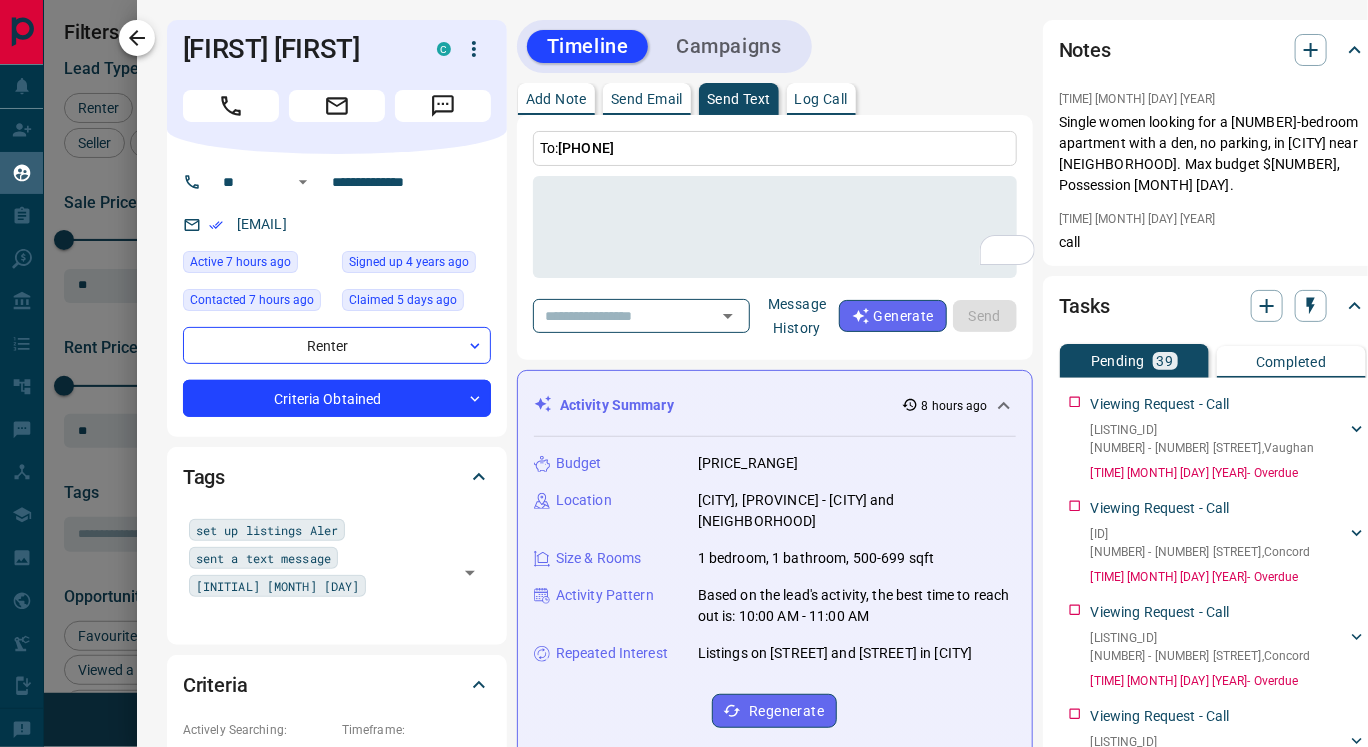 click 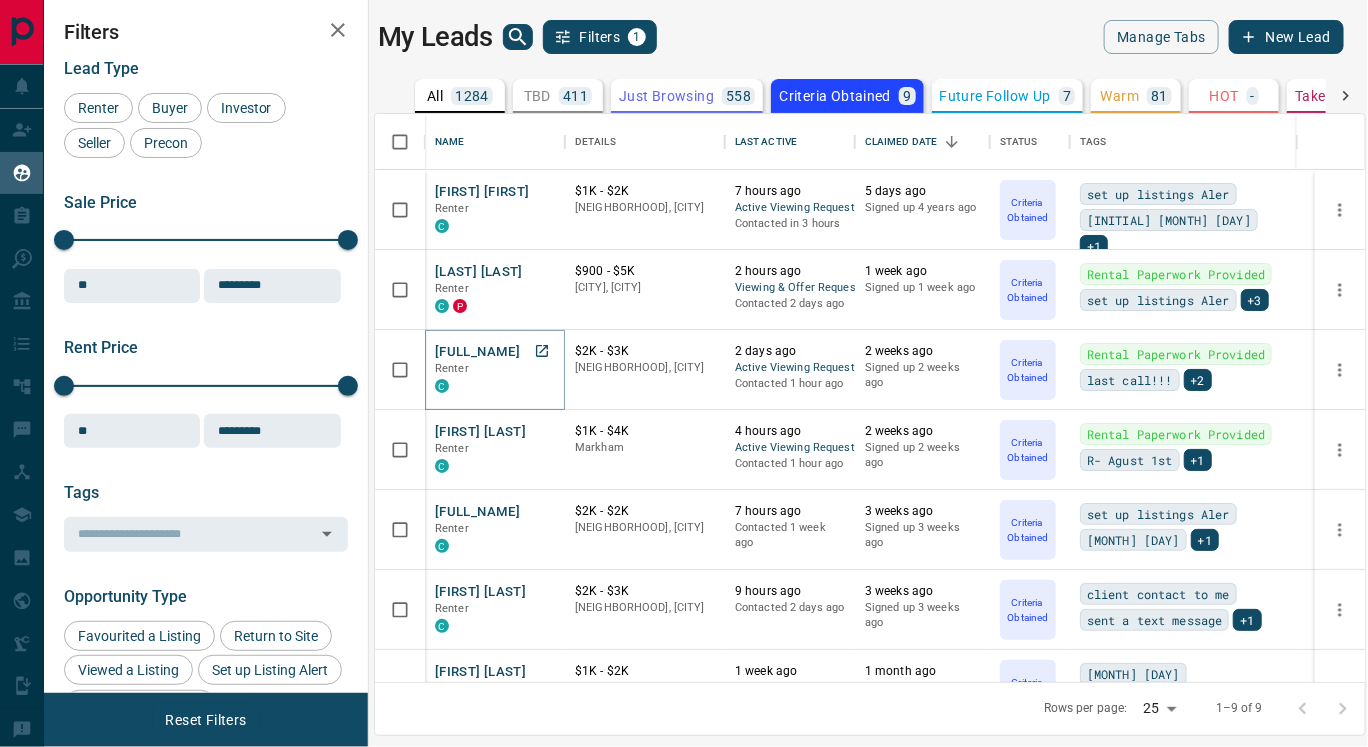 click on "[FIRST] [LAST]" at bounding box center [477, 352] 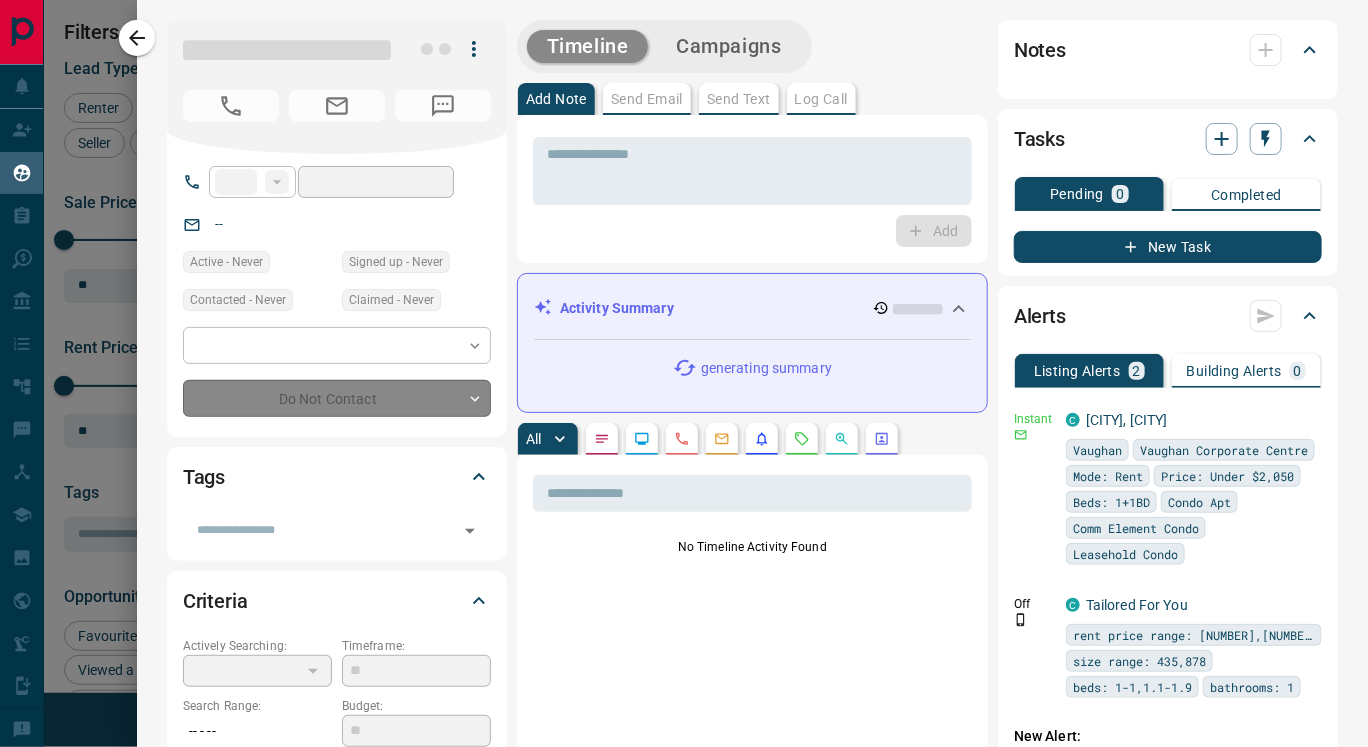 type on "**" 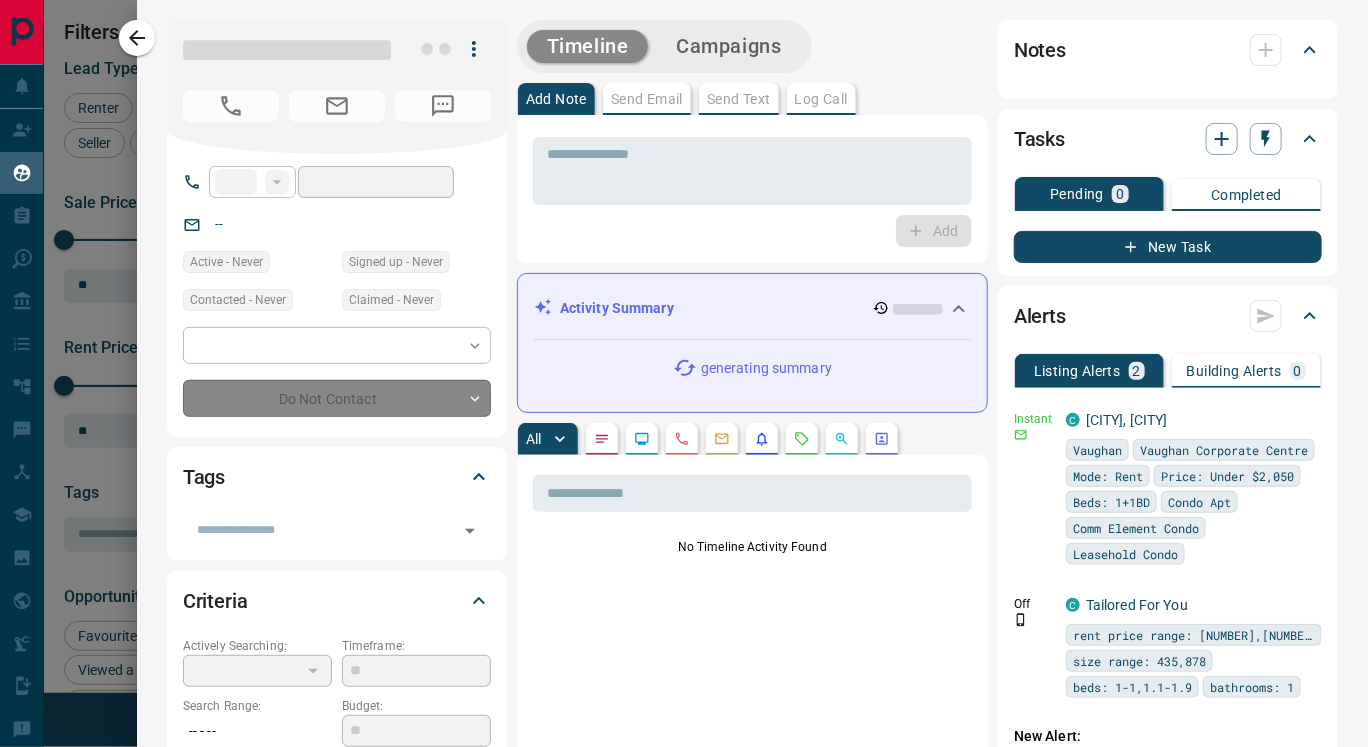 type on "**********" 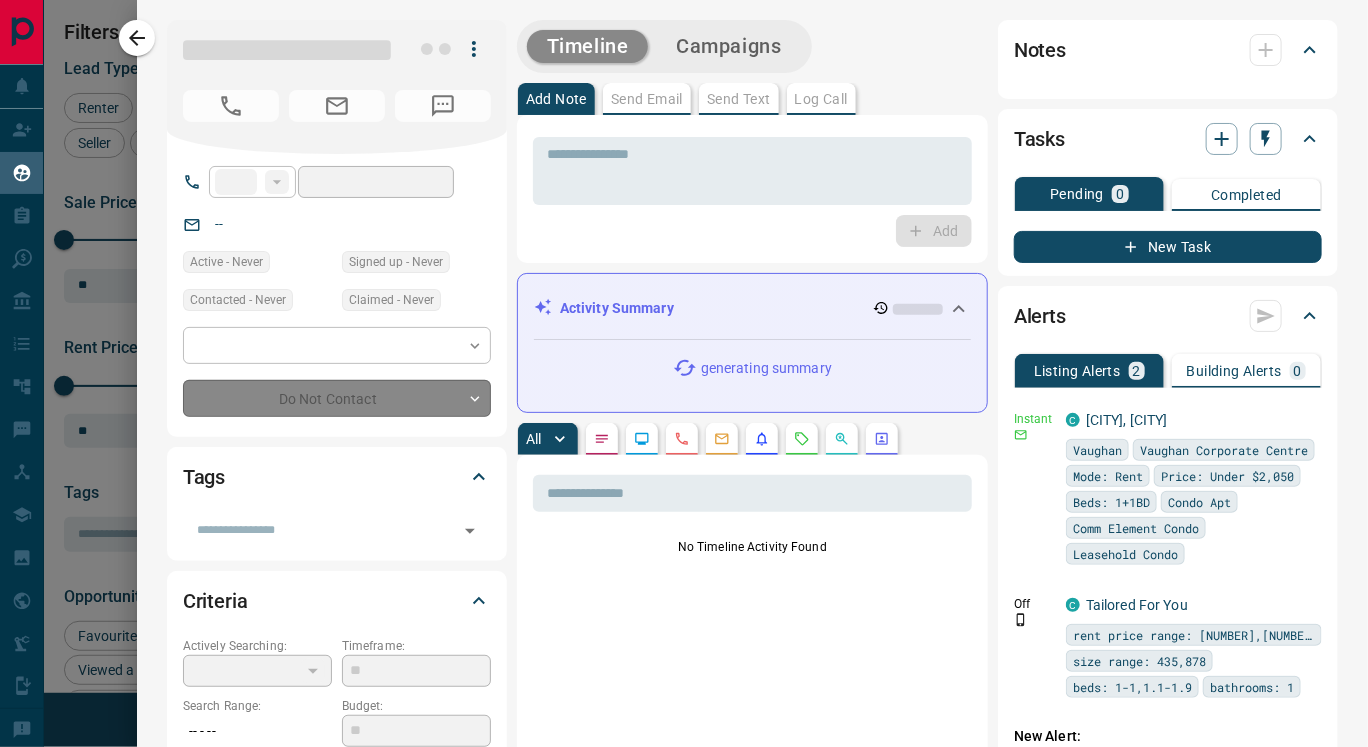 type on "**********" 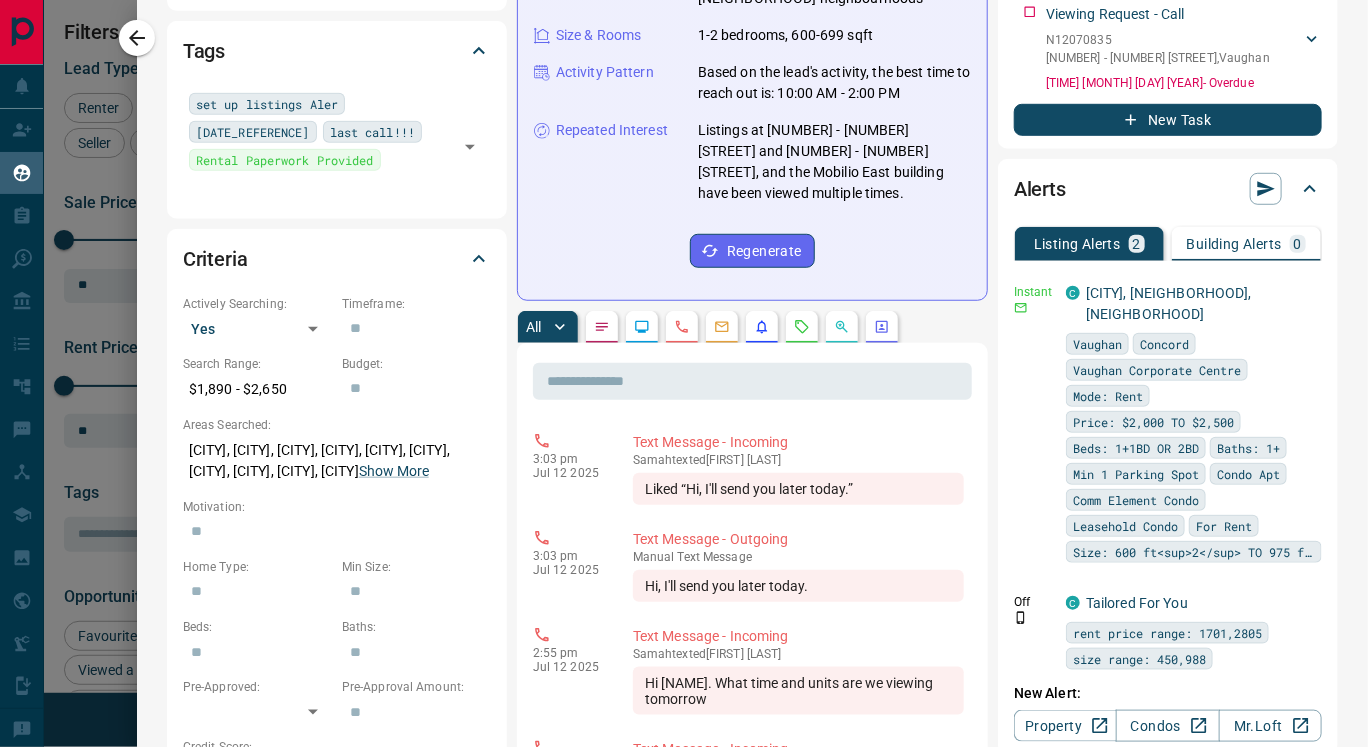 scroll, scrollTop: 429, scrollLeft: 0, axis: vertical 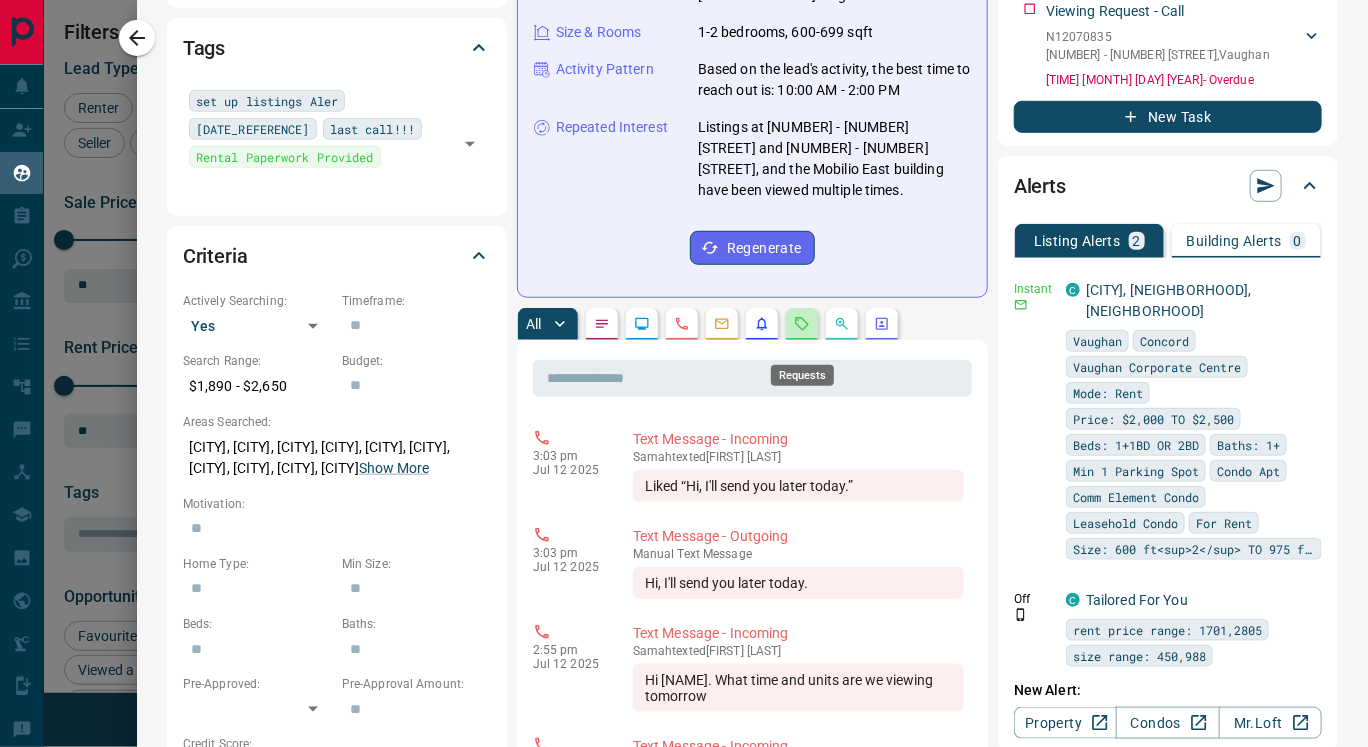 click 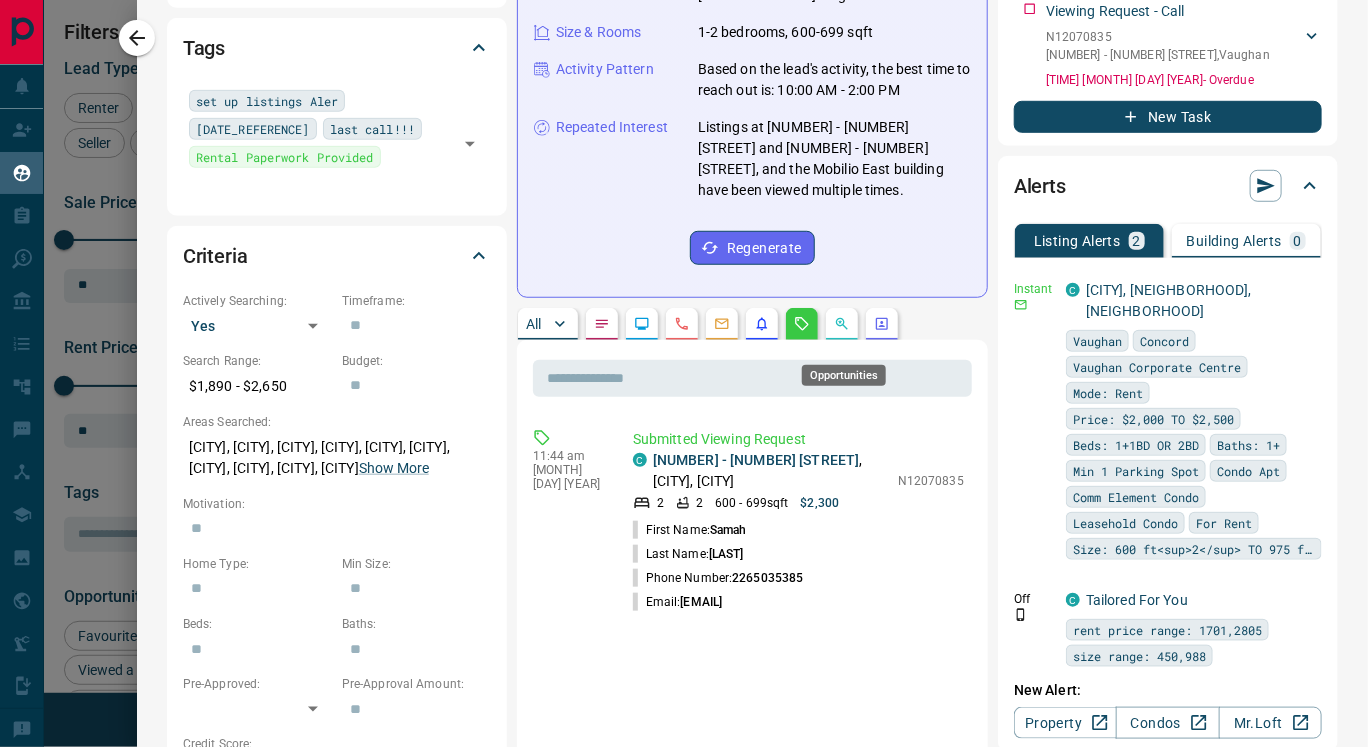 click 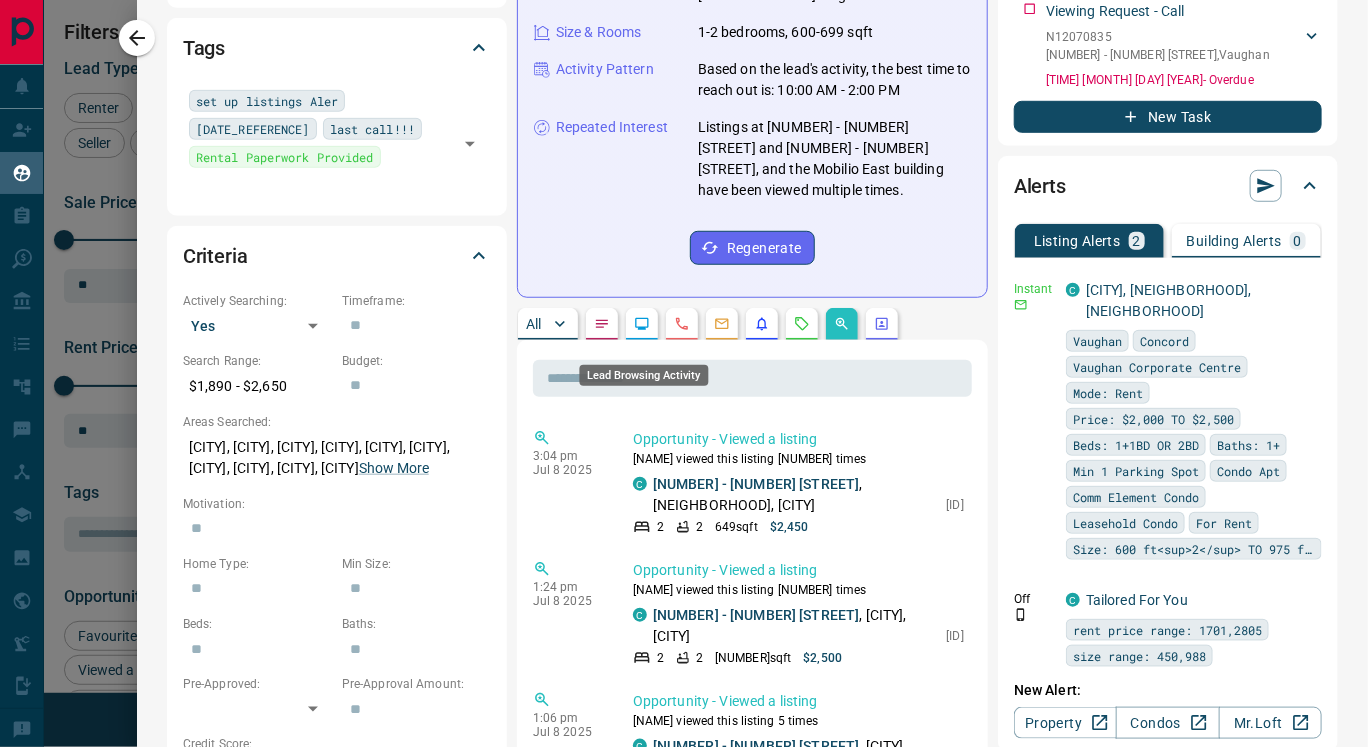 click 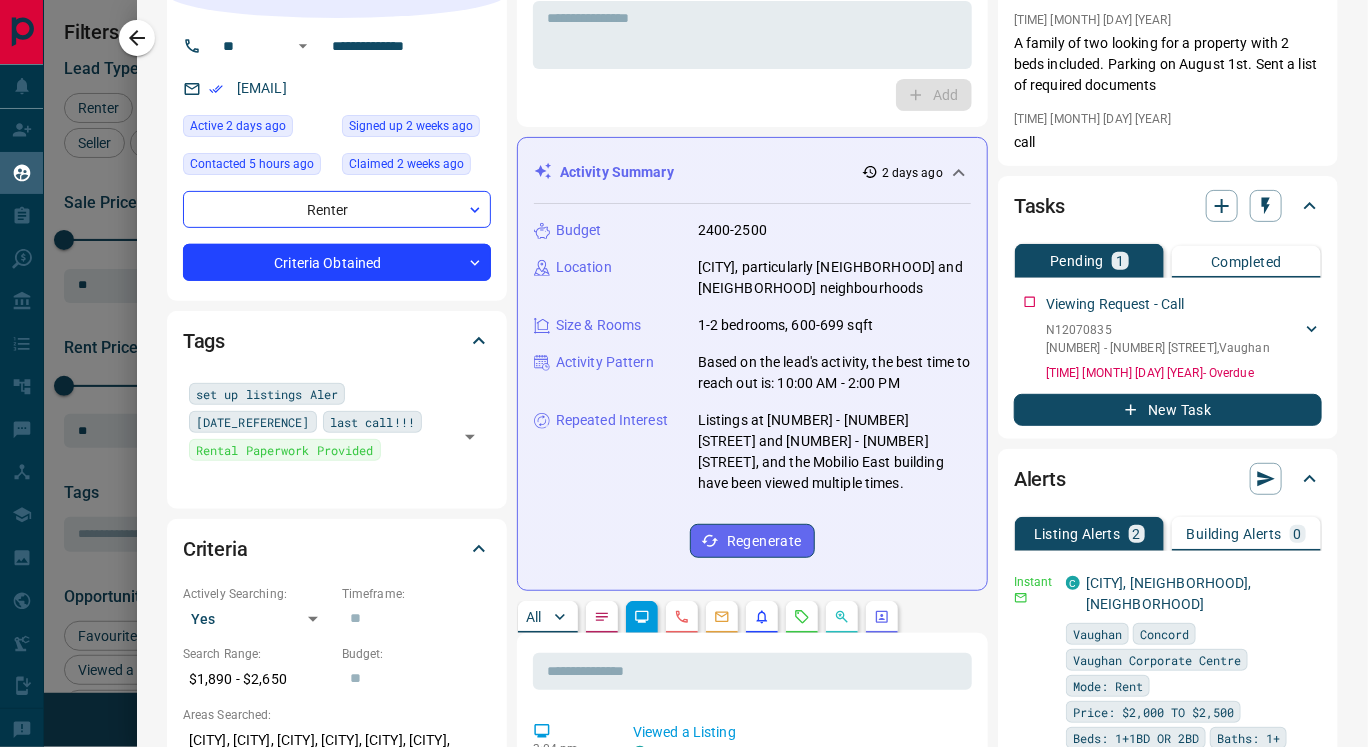 scroll, scrollTop: 0, scrollLeft: 0, axis: both 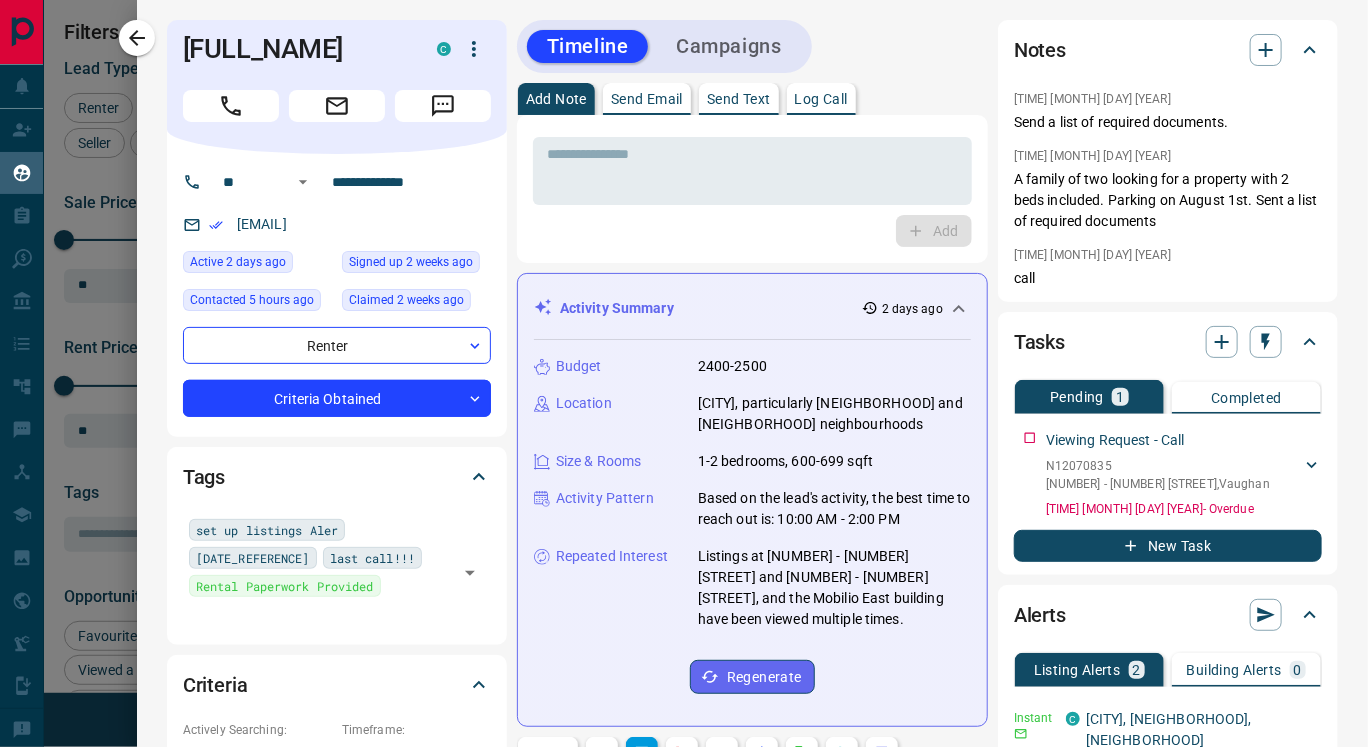 click on "Send Text" at bounding box center (739, 99) 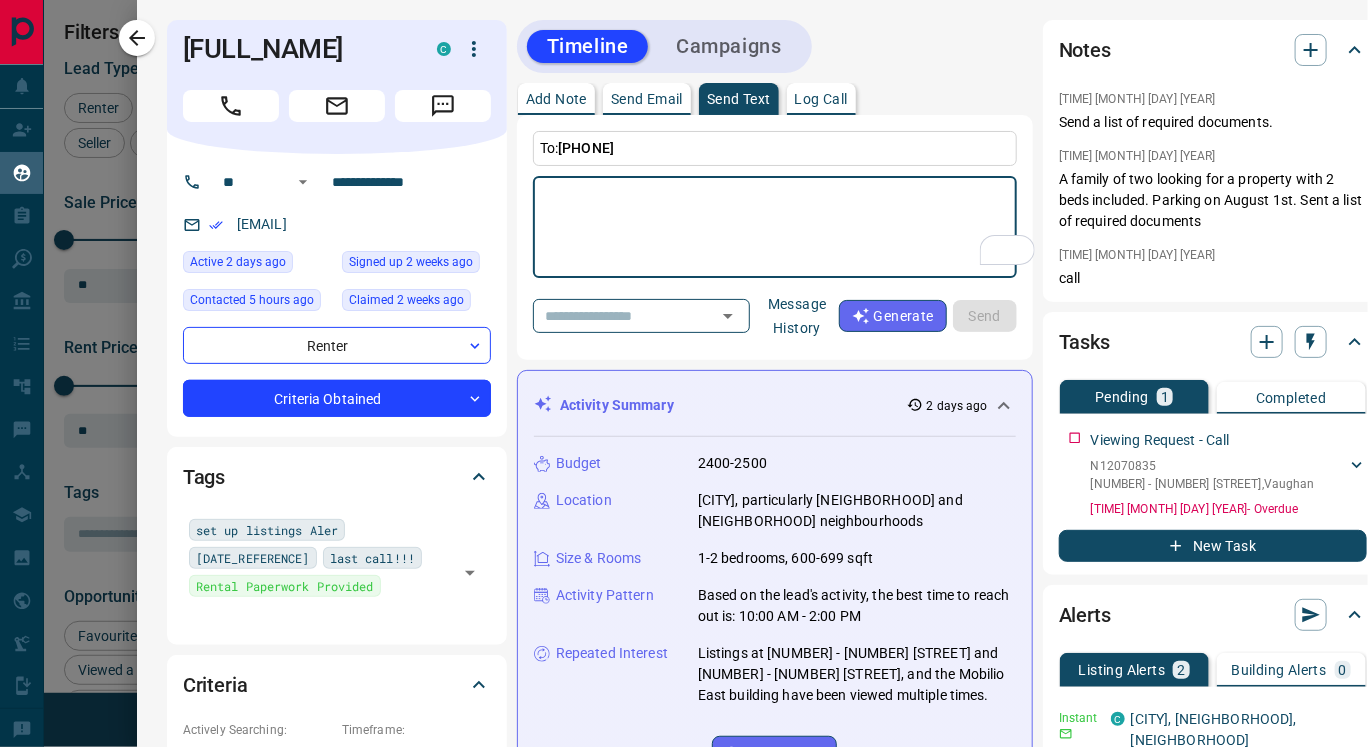 click on "Message History" at bounding box center [797, 316] 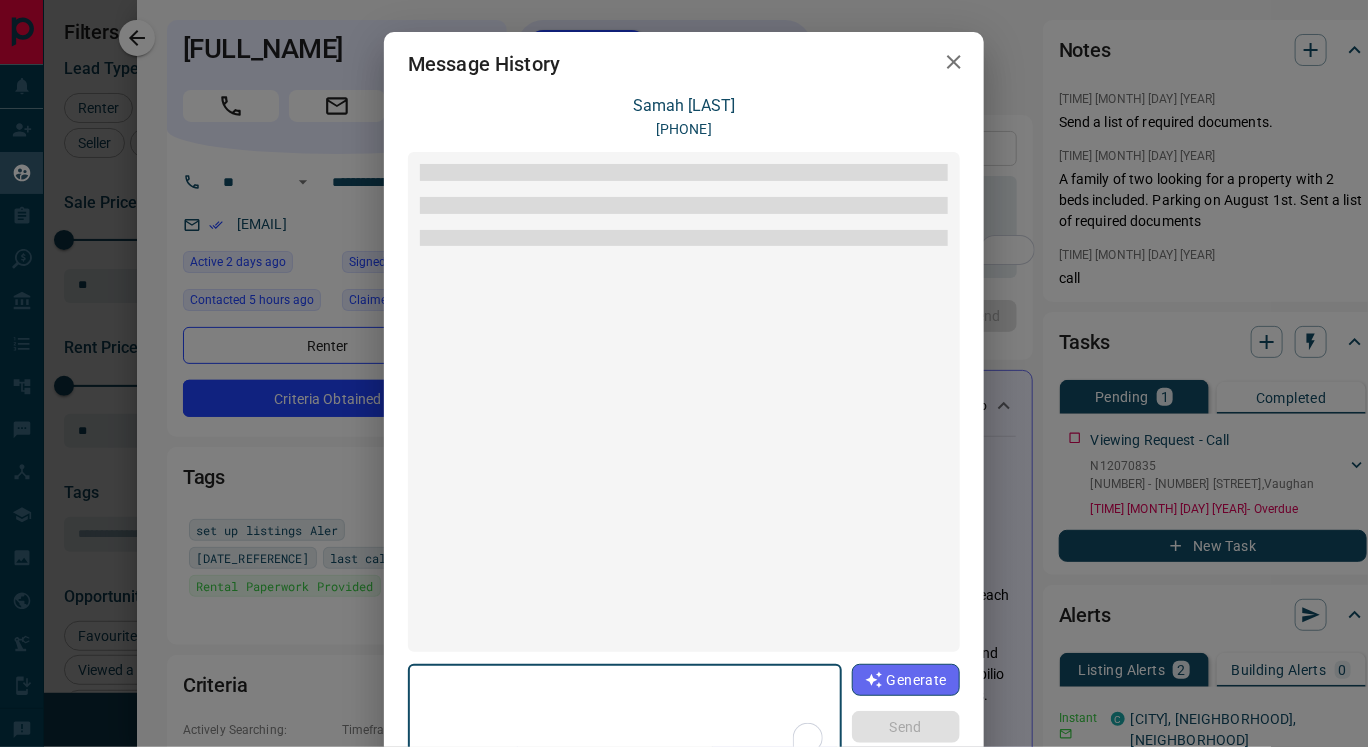 scroll, scrollTop: 2712, scrollLeft: 0, axis: vertical 